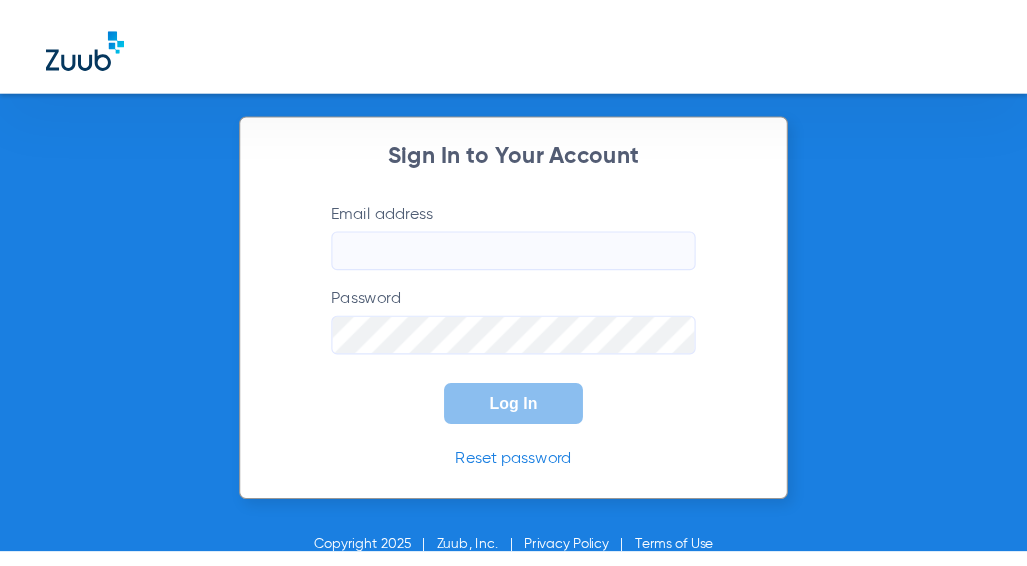scroll, scrollTop: 0, scrollLeft: 0, axis: both 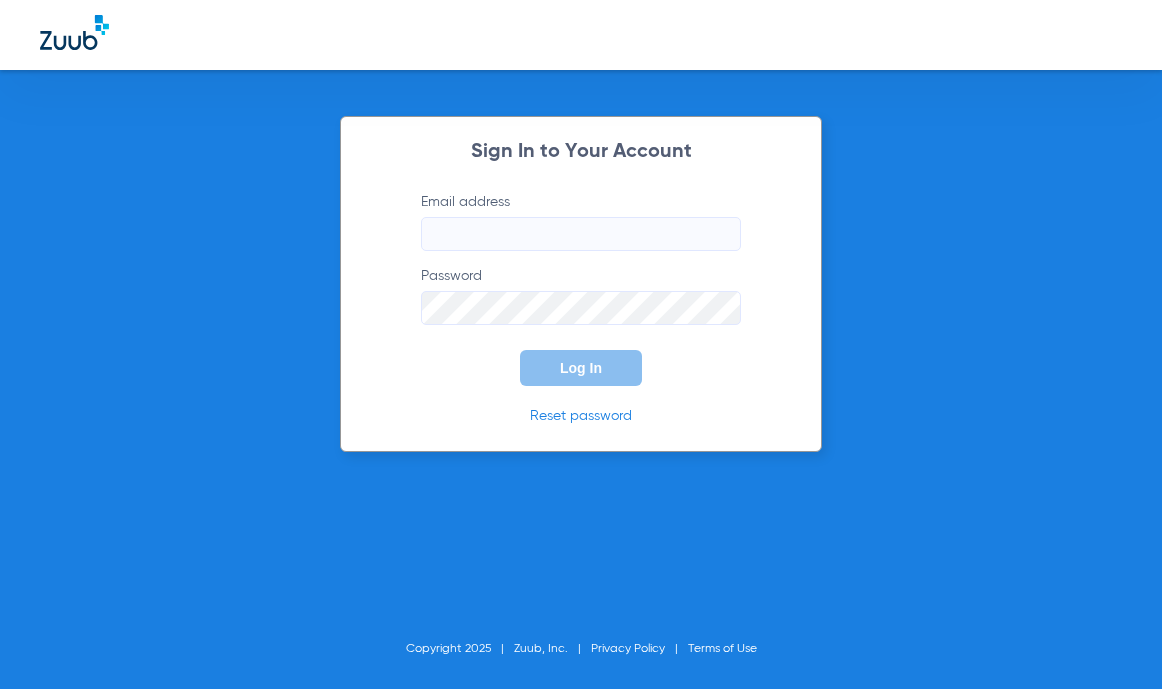type on "[EMAIL]" 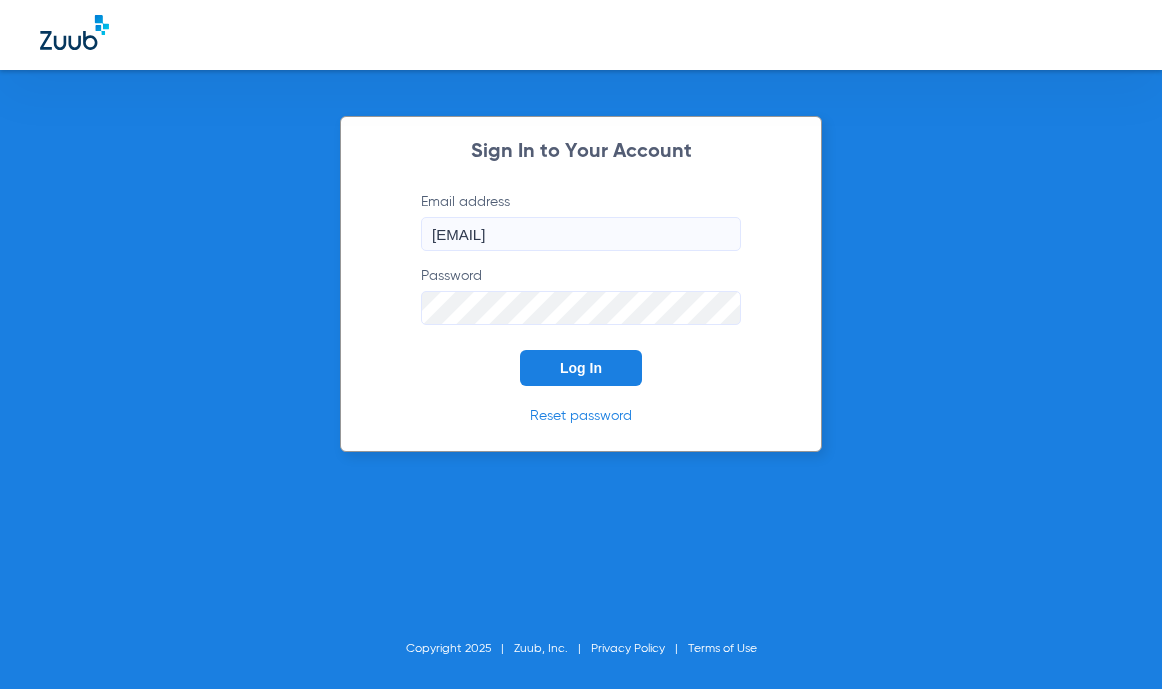 drag, startPoint x: 427, startPoint y: 355, endPoint x: 506, endPoint y: 360, distance: 79.15807 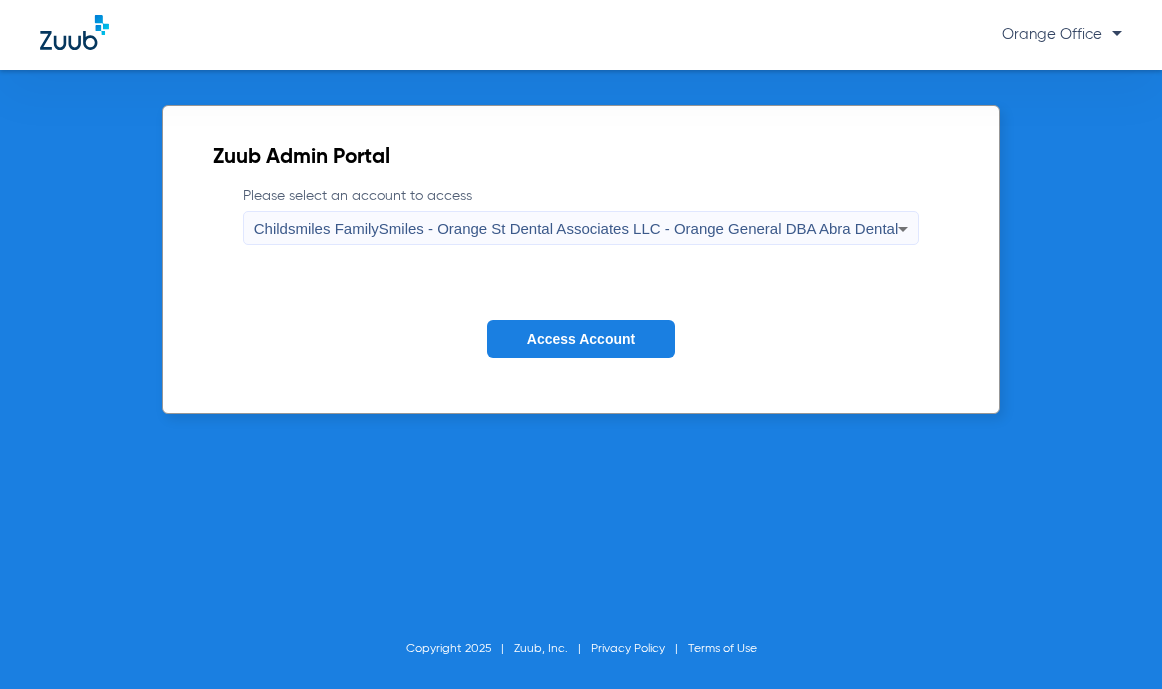 click on "Access Account" 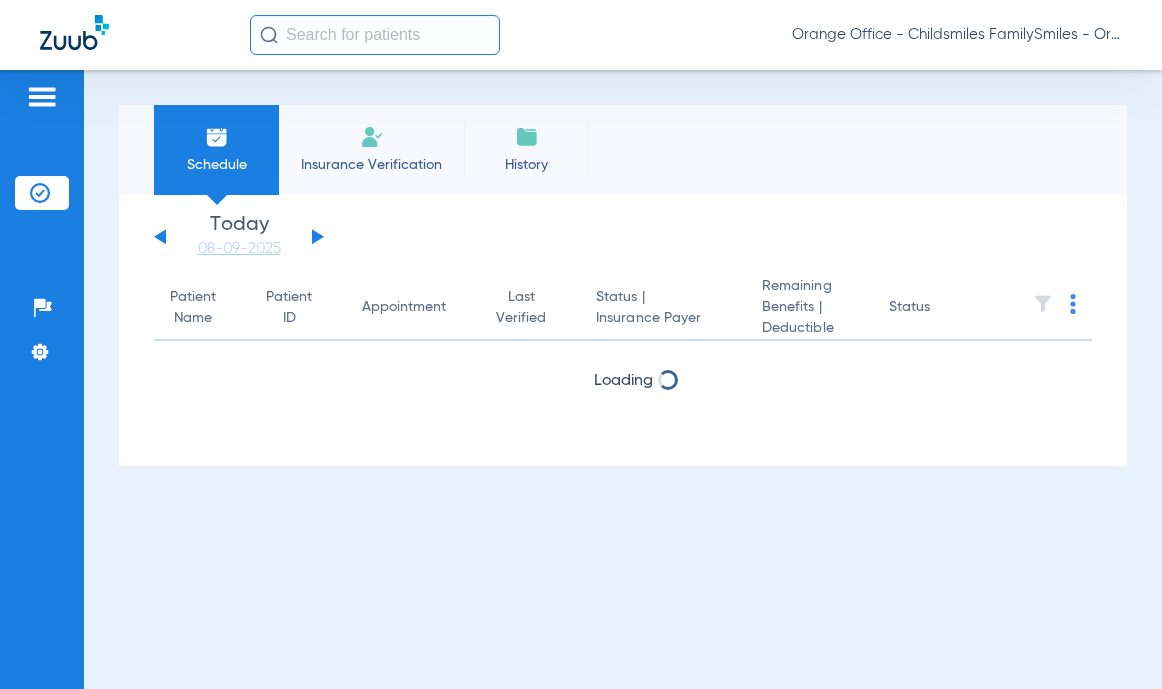 click 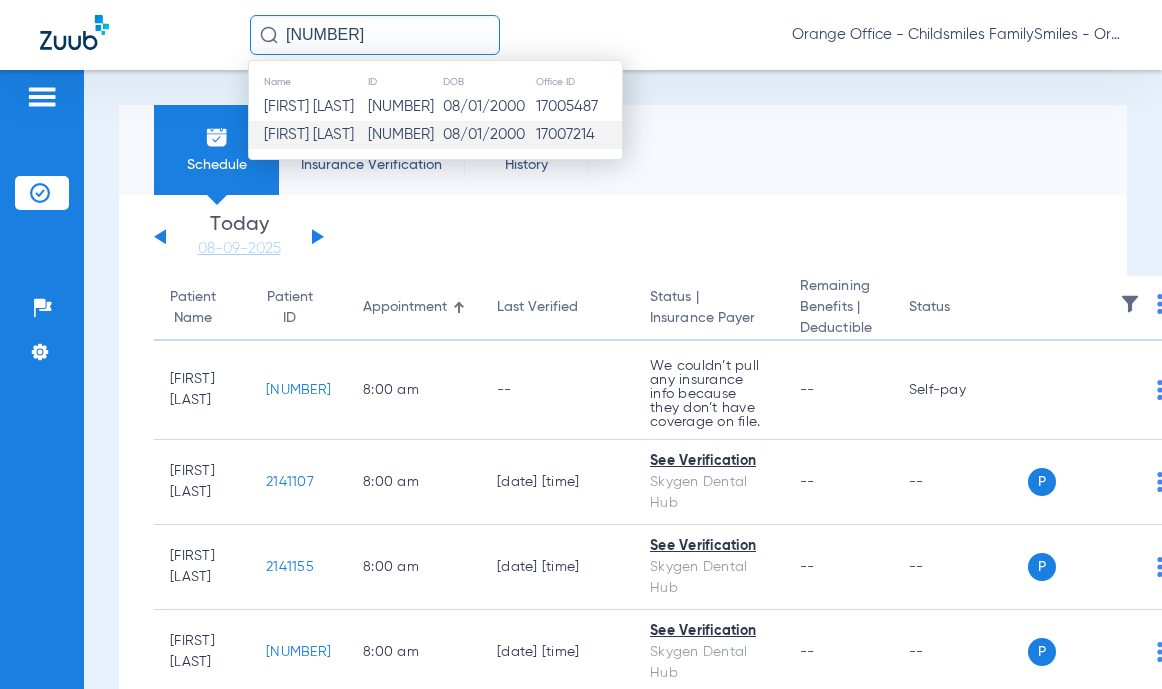 type on "2734269" 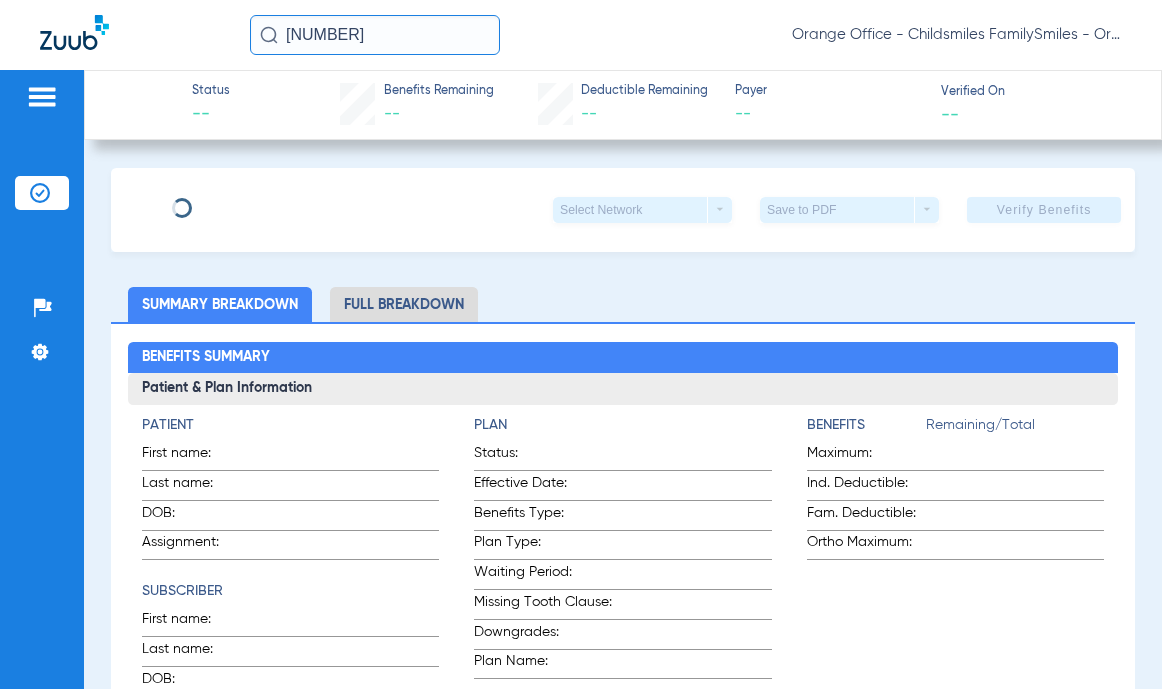 type on "JOSUE" 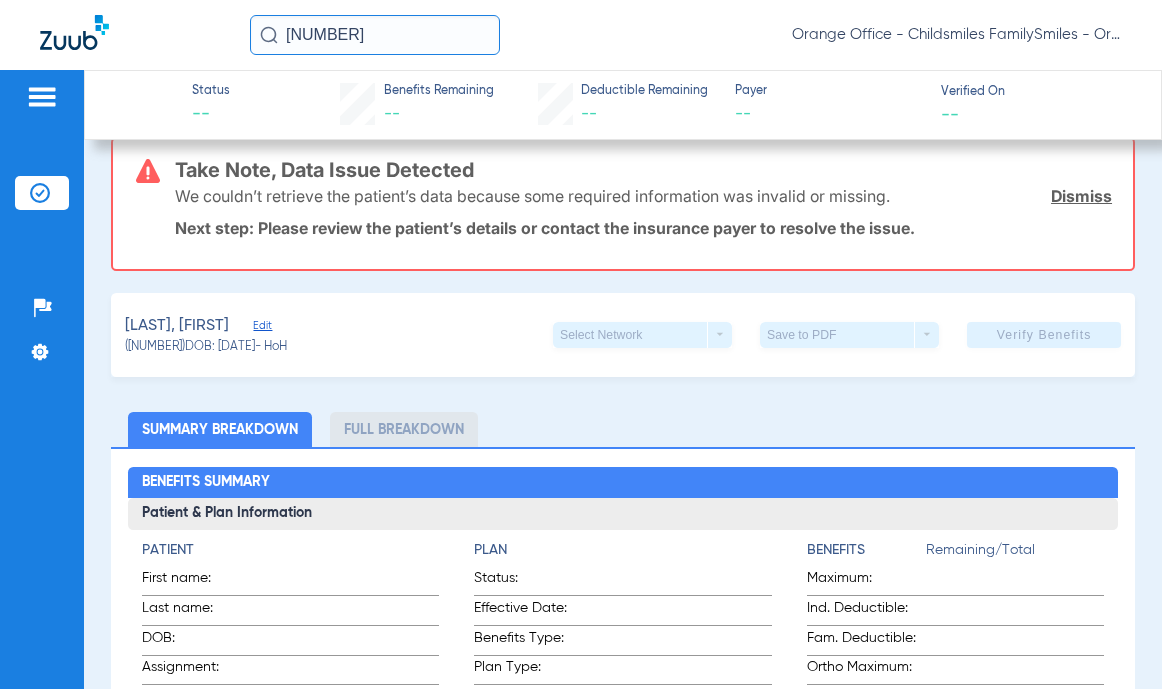 scroll, scrollTop: 200, scrollLeft: 0, axis: vertical 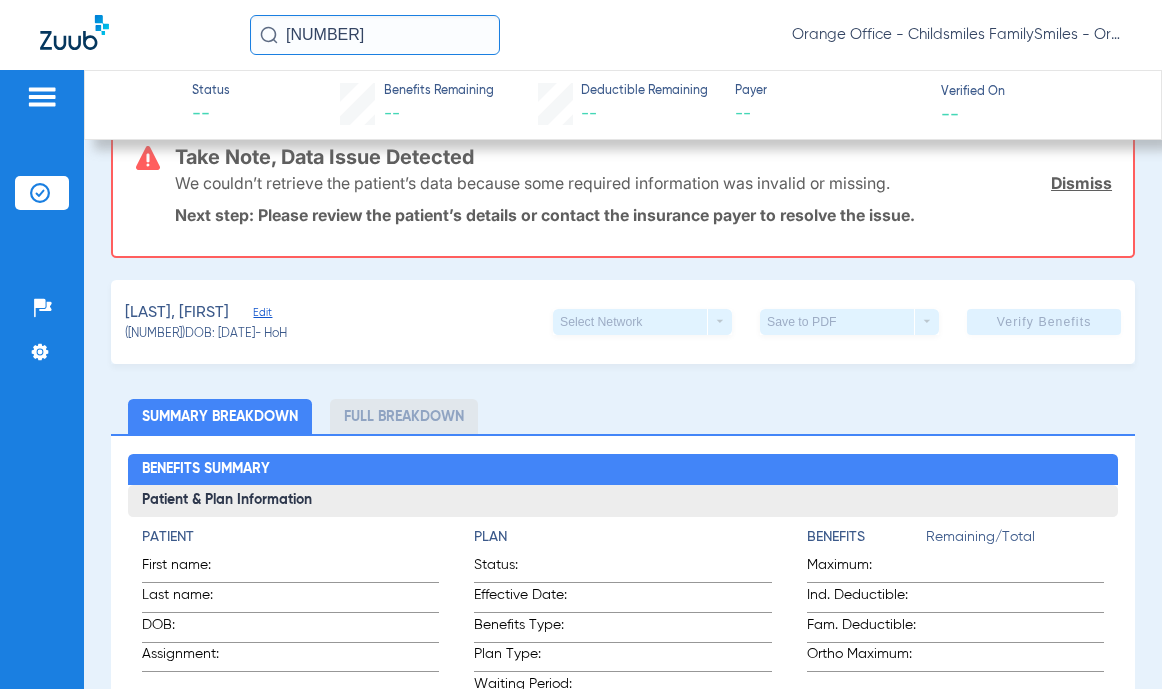 click on "Edit" 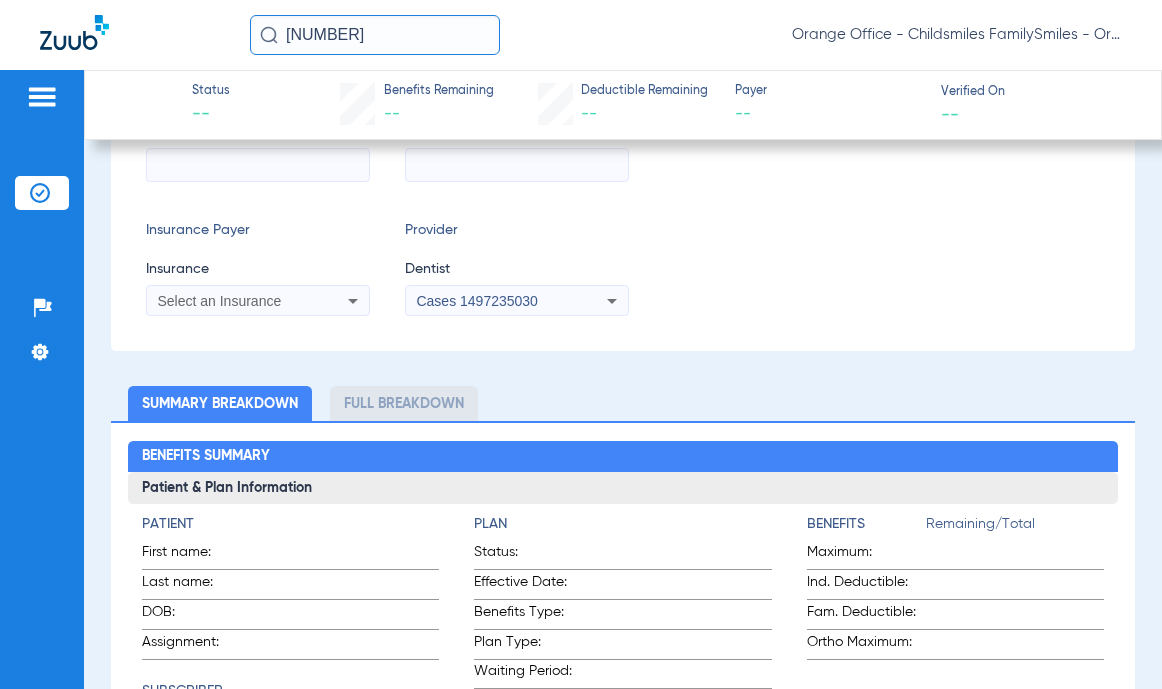 scroll, scrollTop: 500, scrollLeft: 0, axis: vertical 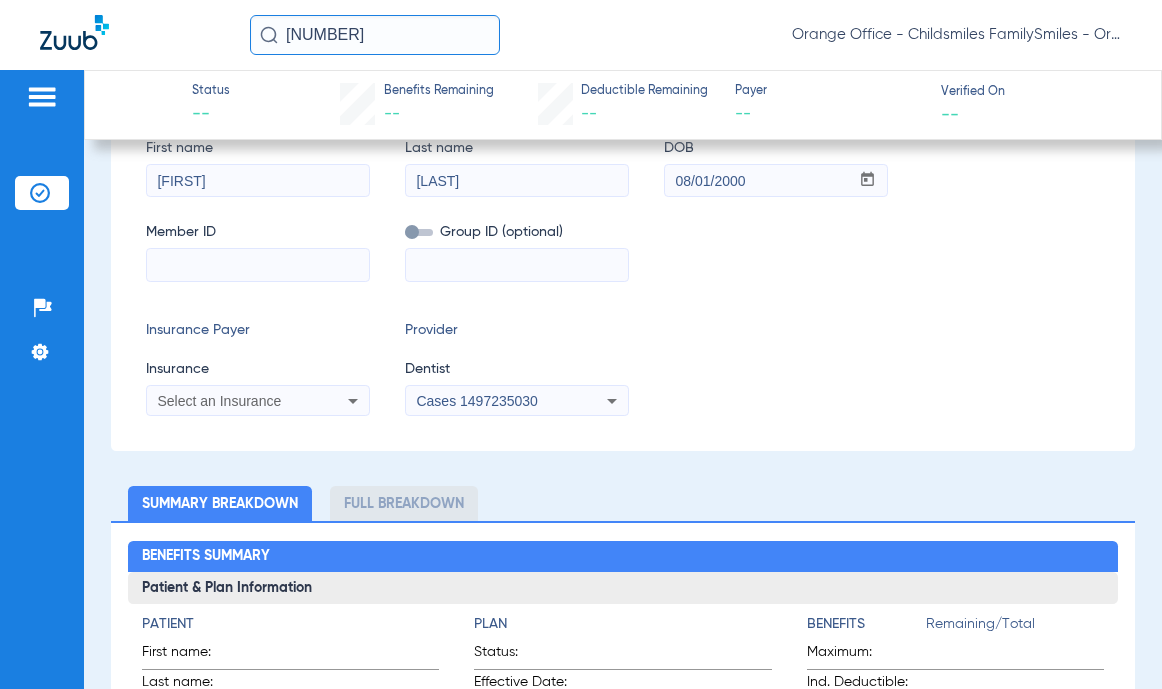 click at bounding box center (517, 265) 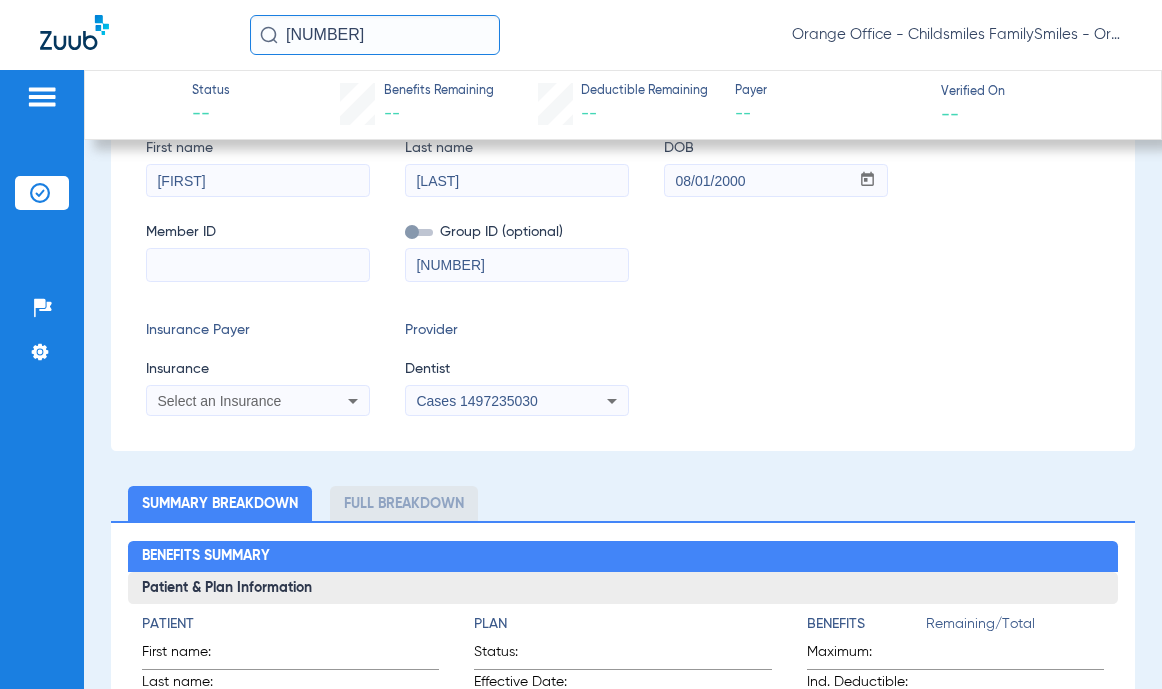 type on "62359" 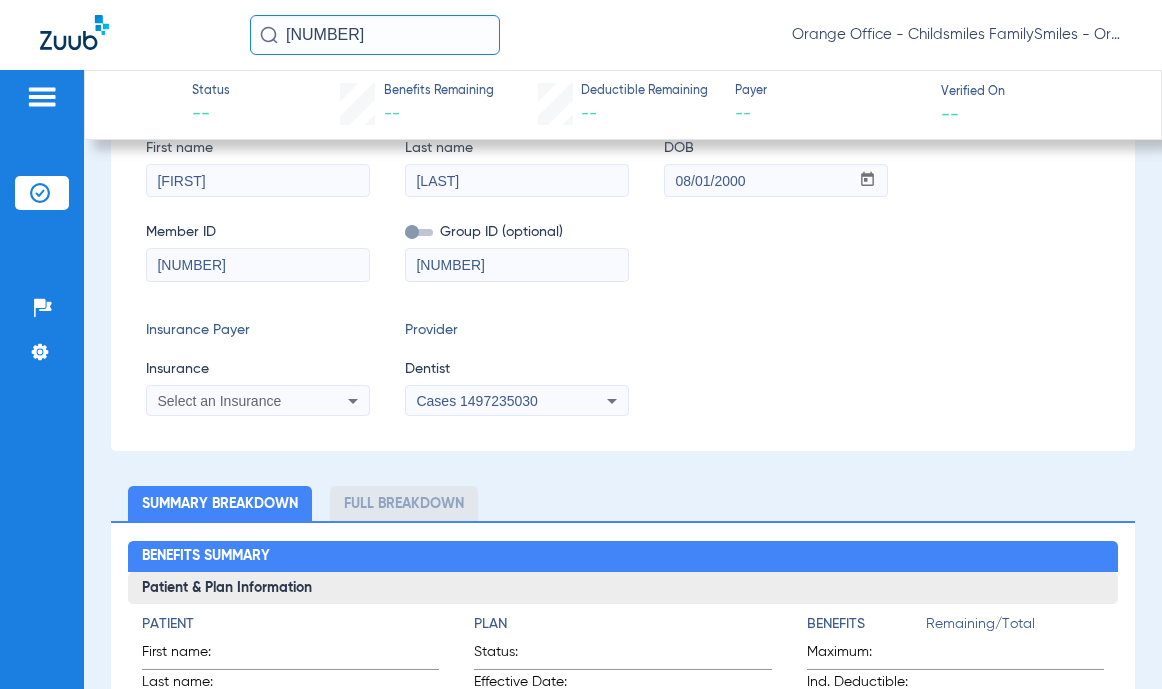 type on "0241587431" 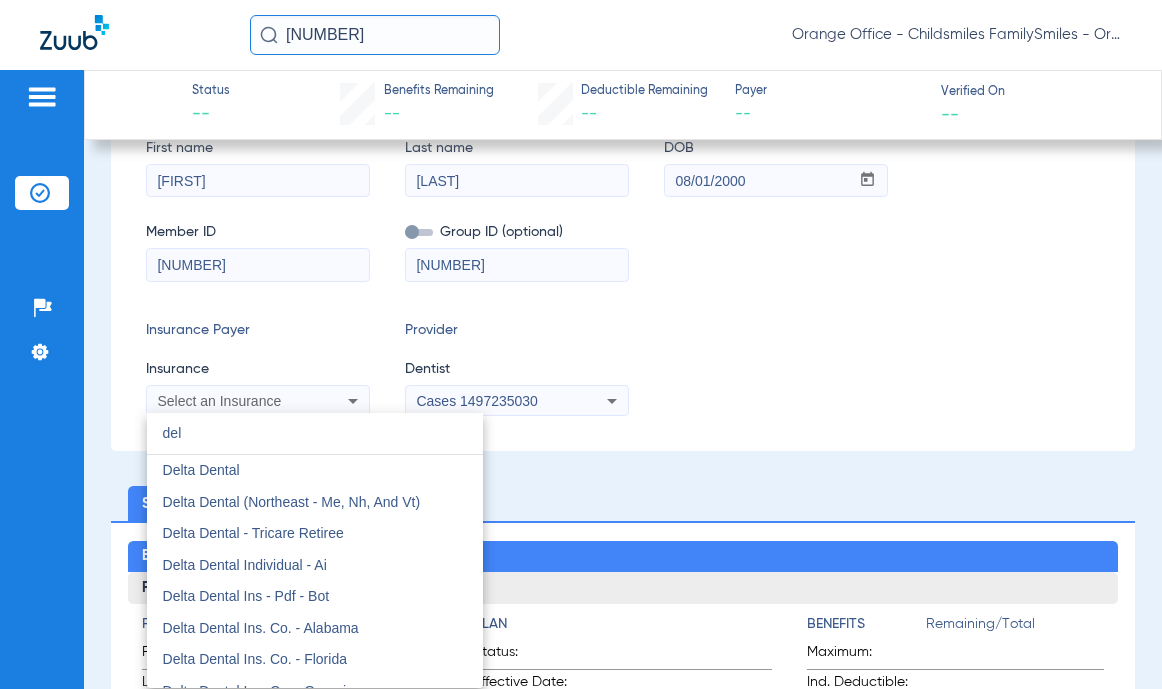 scroll, scrollTop: 400, scrollLeft: 0, axis: vertical 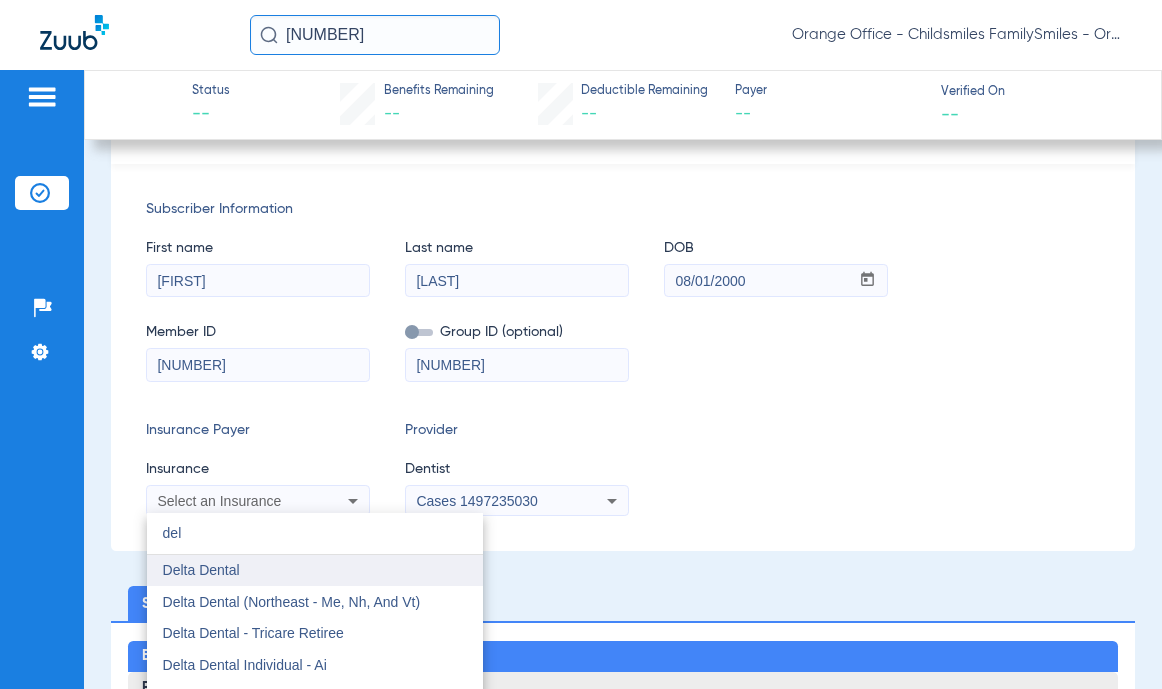 type on "del" 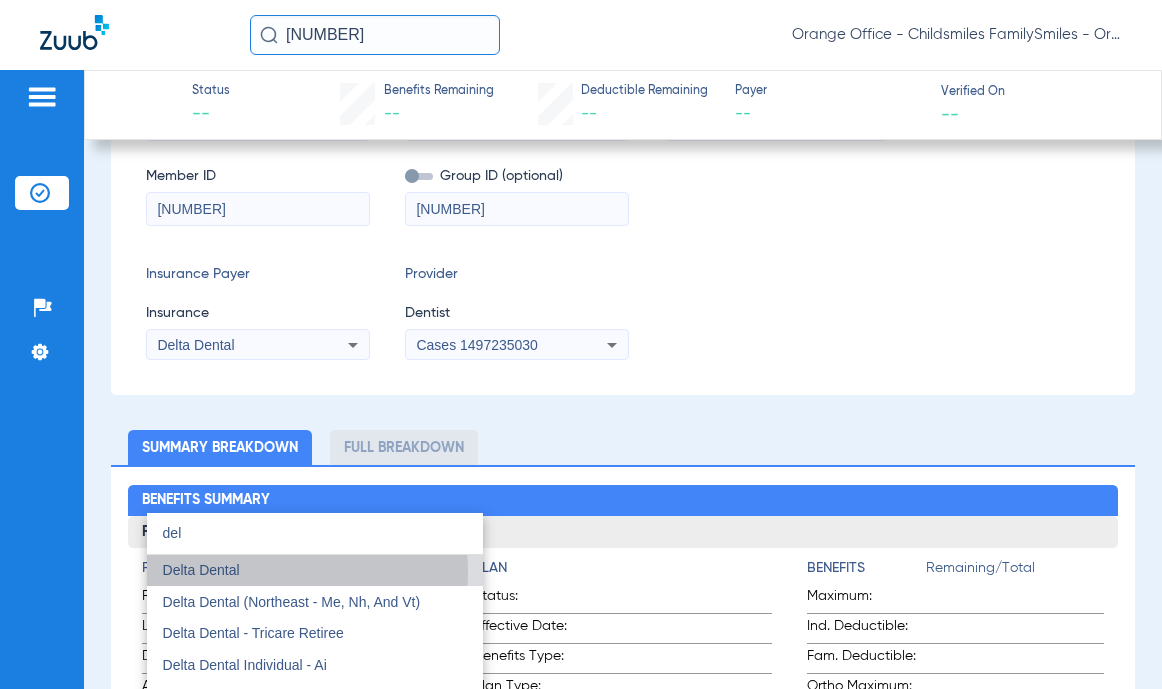 scroll, scrollTop: 244, scrollLeft: 0, axis: vertical 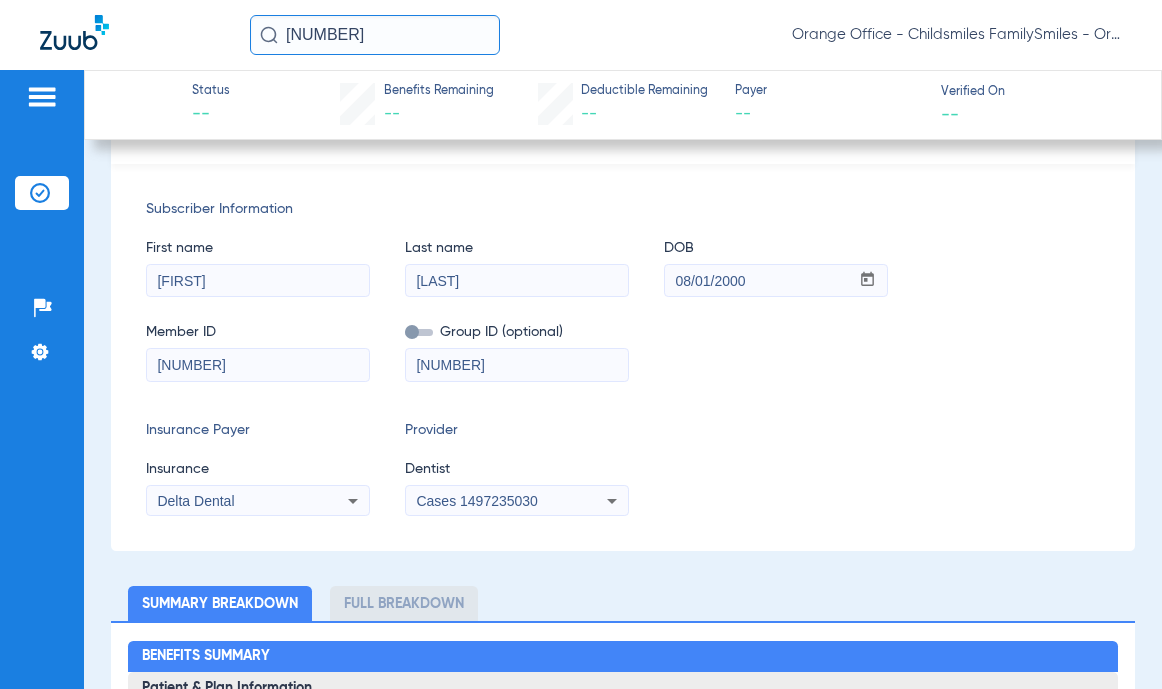 click on "Cases  1497235030" at bounding box center (476, 501) 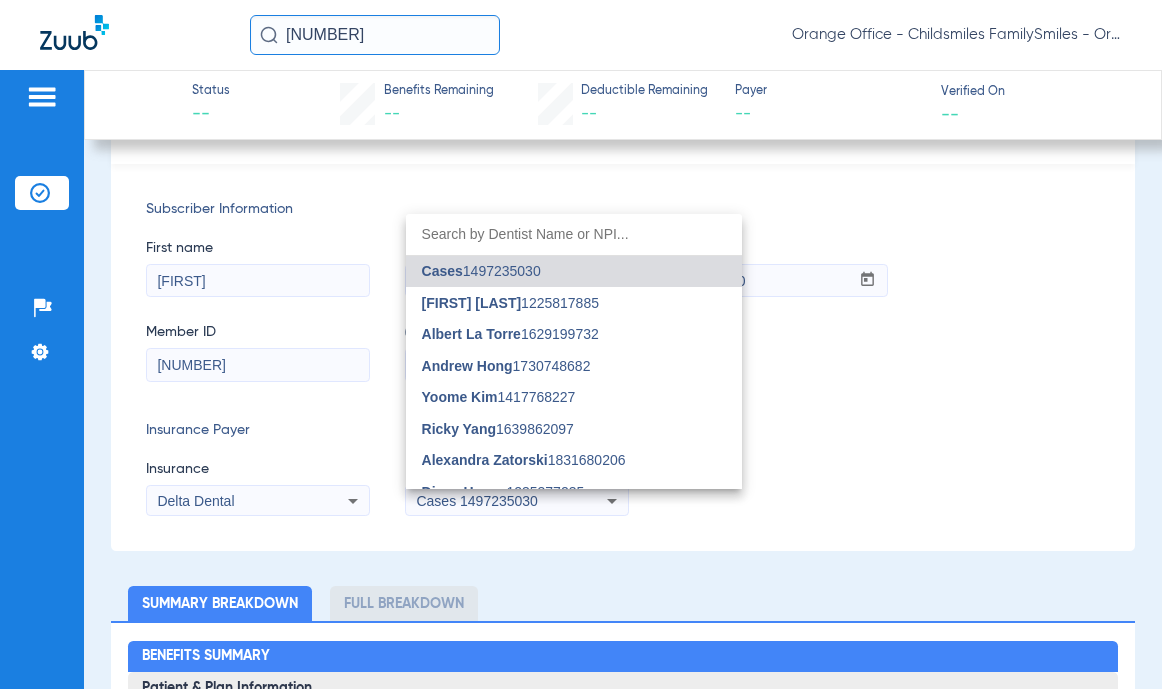 click at bounding box center (574, 234) 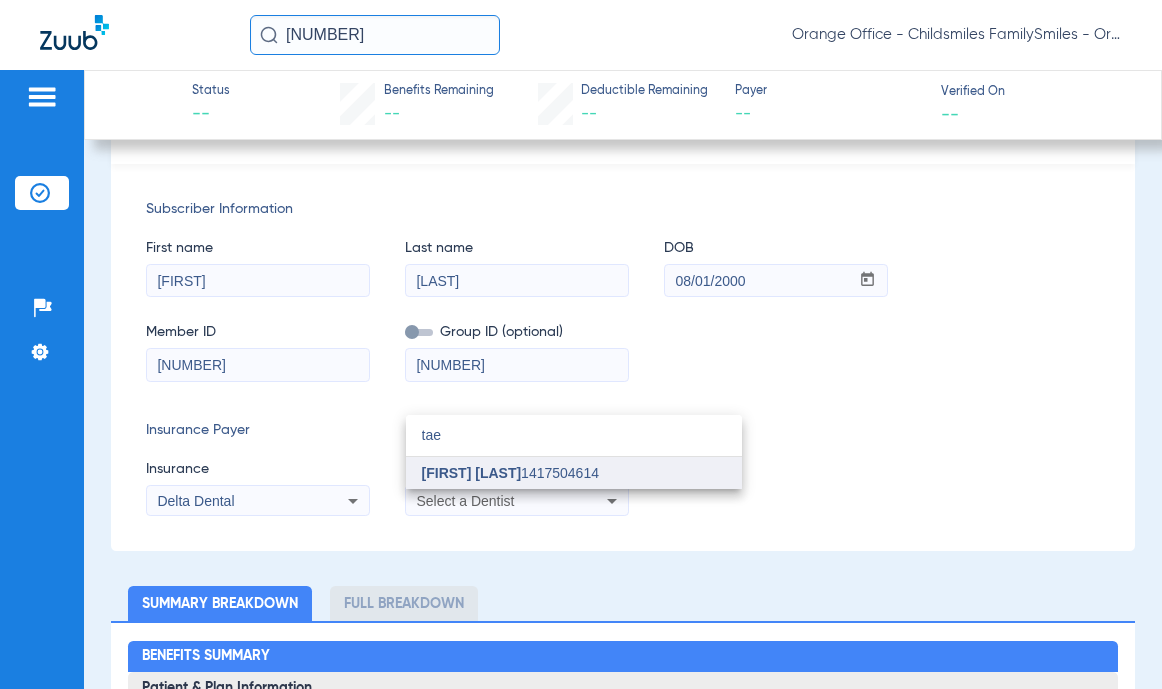 type on "tae" 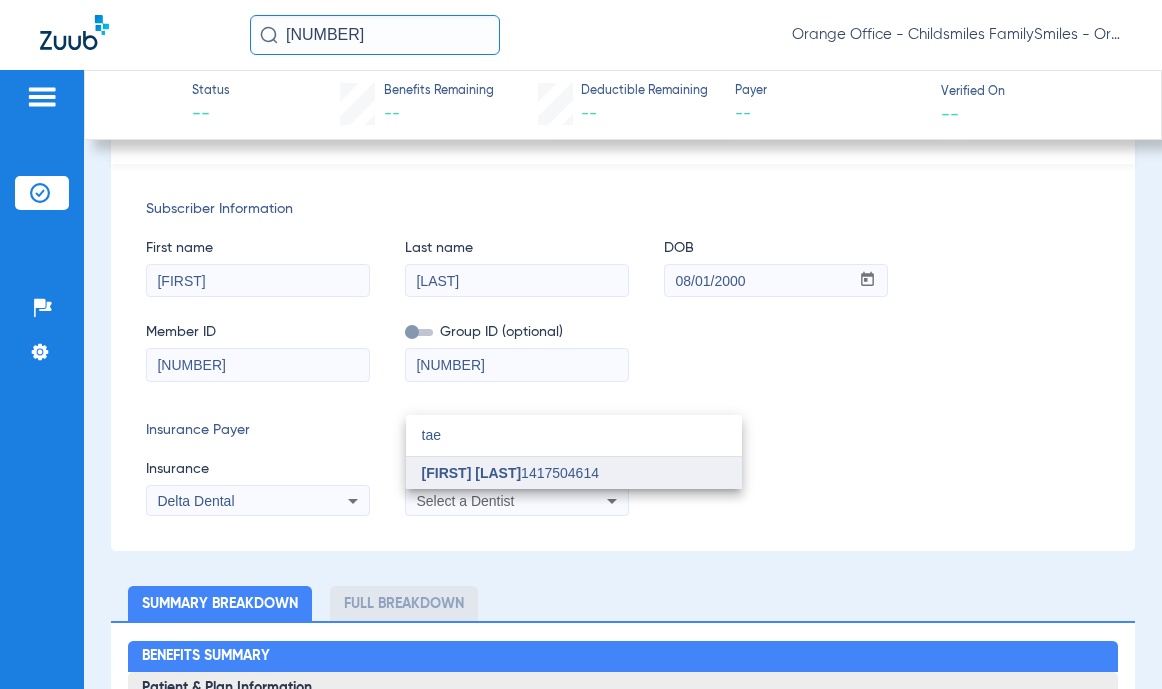 click on "Tae Kim" at bounding box center [472, 473] 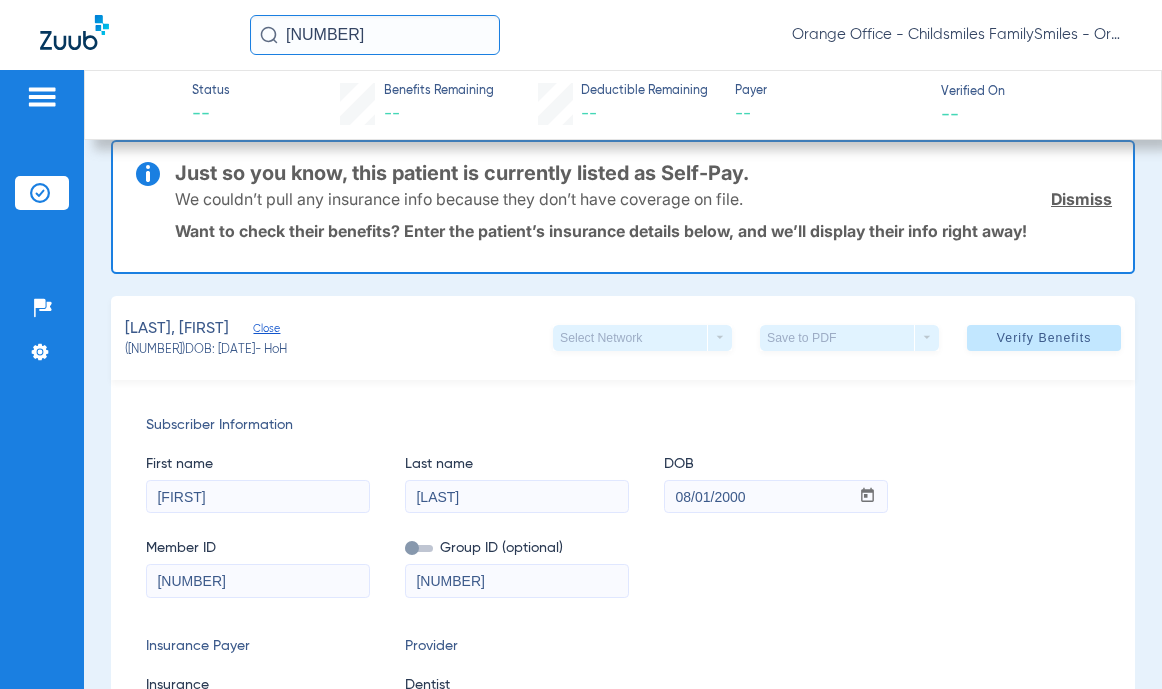 scroll, scrollTop: 0, scrollLeft: 0, axis: both 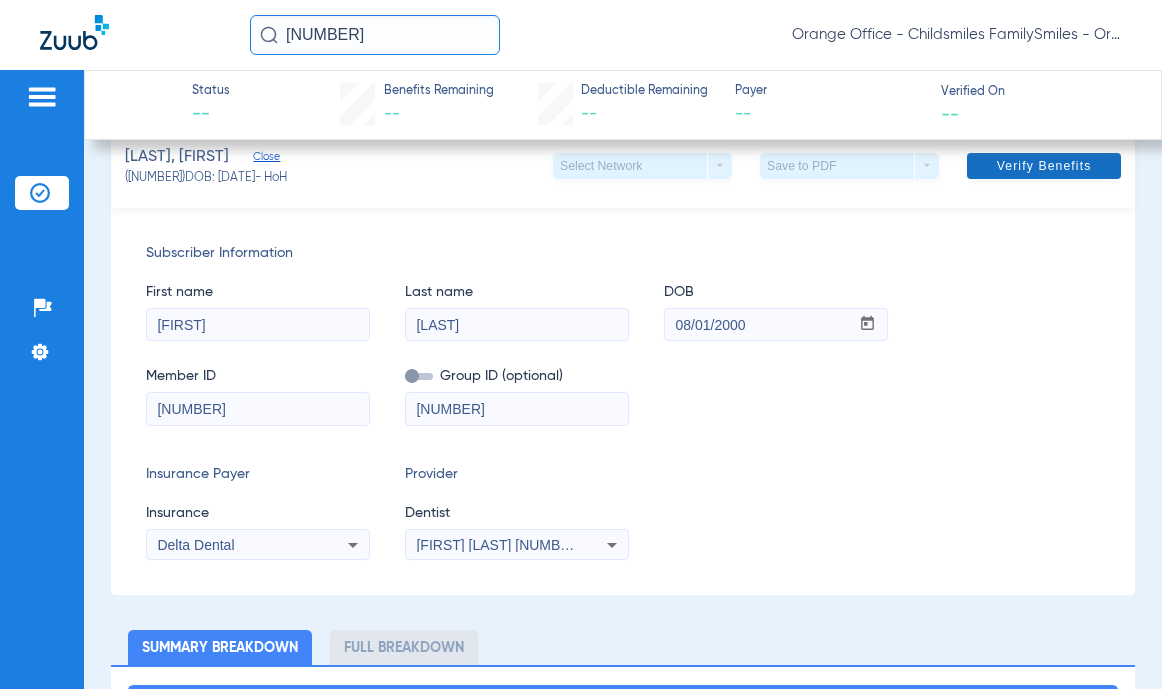 click on "Verify Benefits" 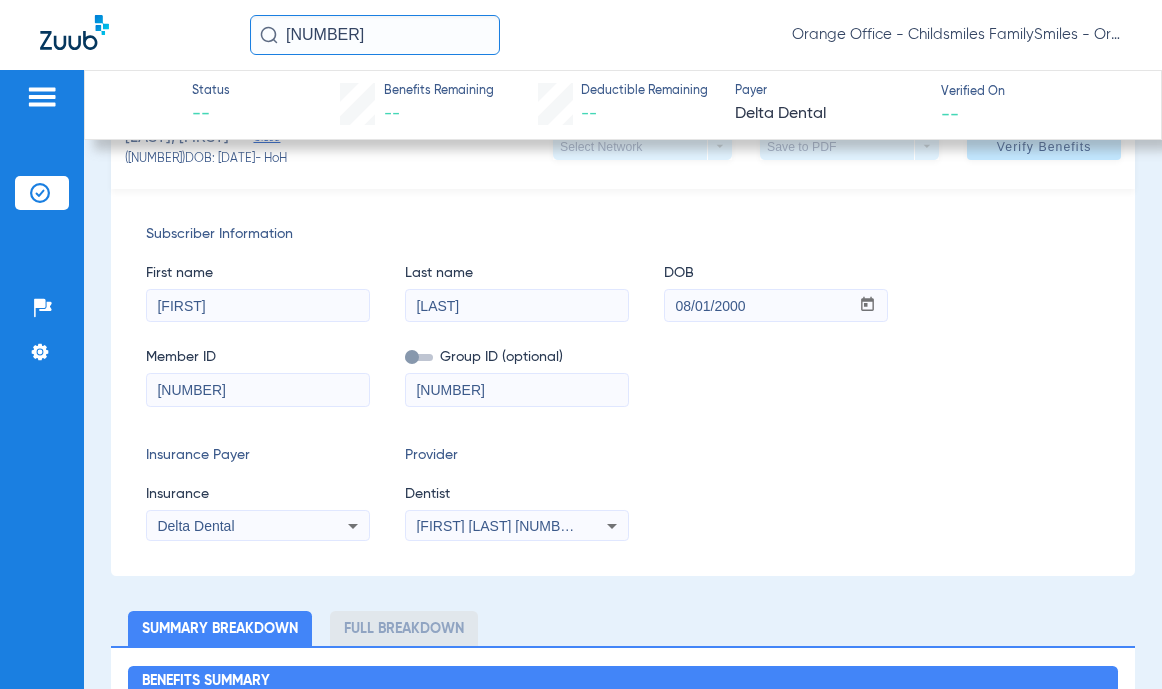 scroll, scrollTop: 300, scrollLeft: 0, axis: vertical 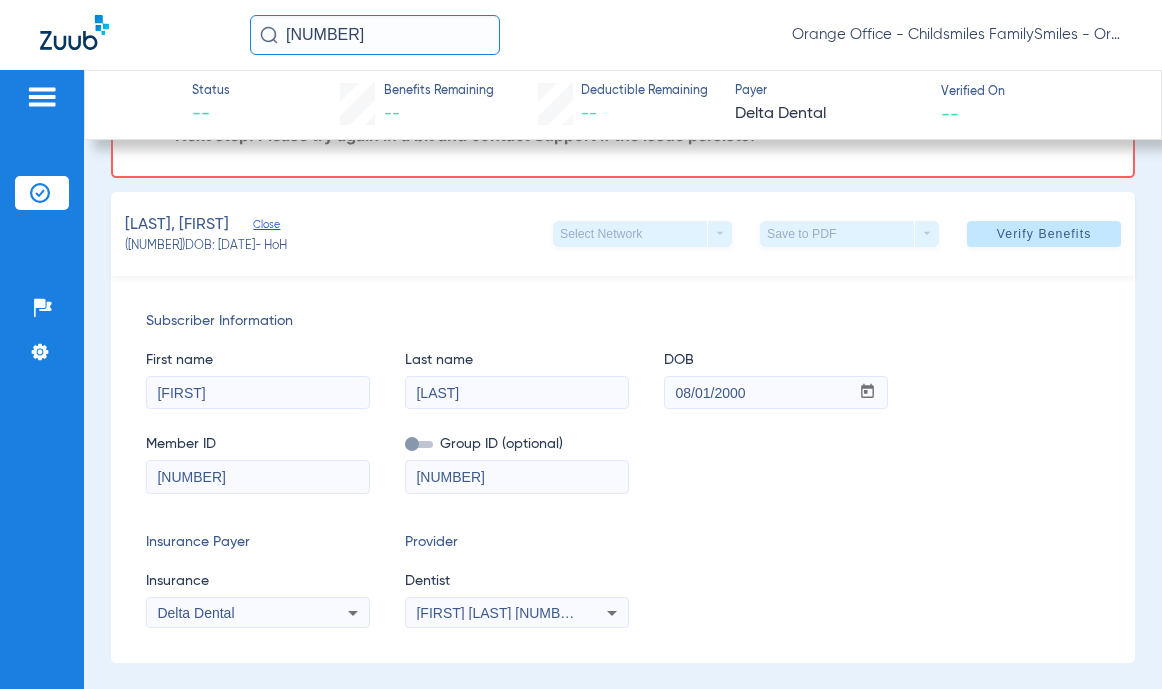 click on "Delta Dental" at bounding box center [237, 613] 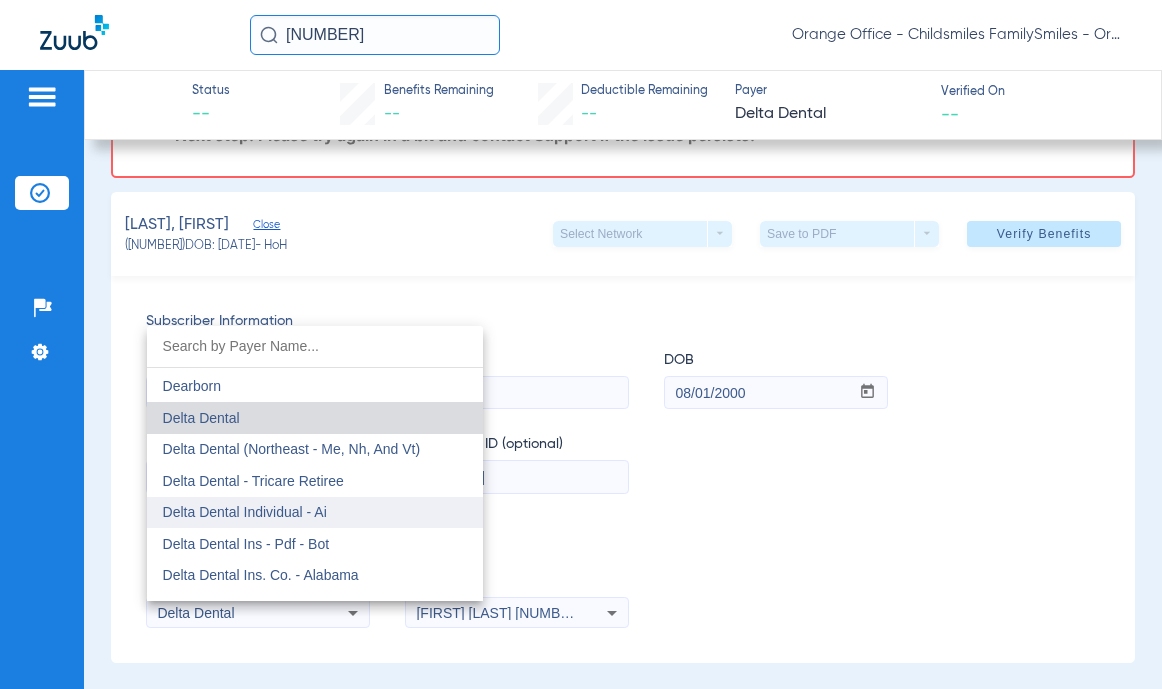 scroll, scrollTop: 3244, scrollLeft: 0, axis: vertical 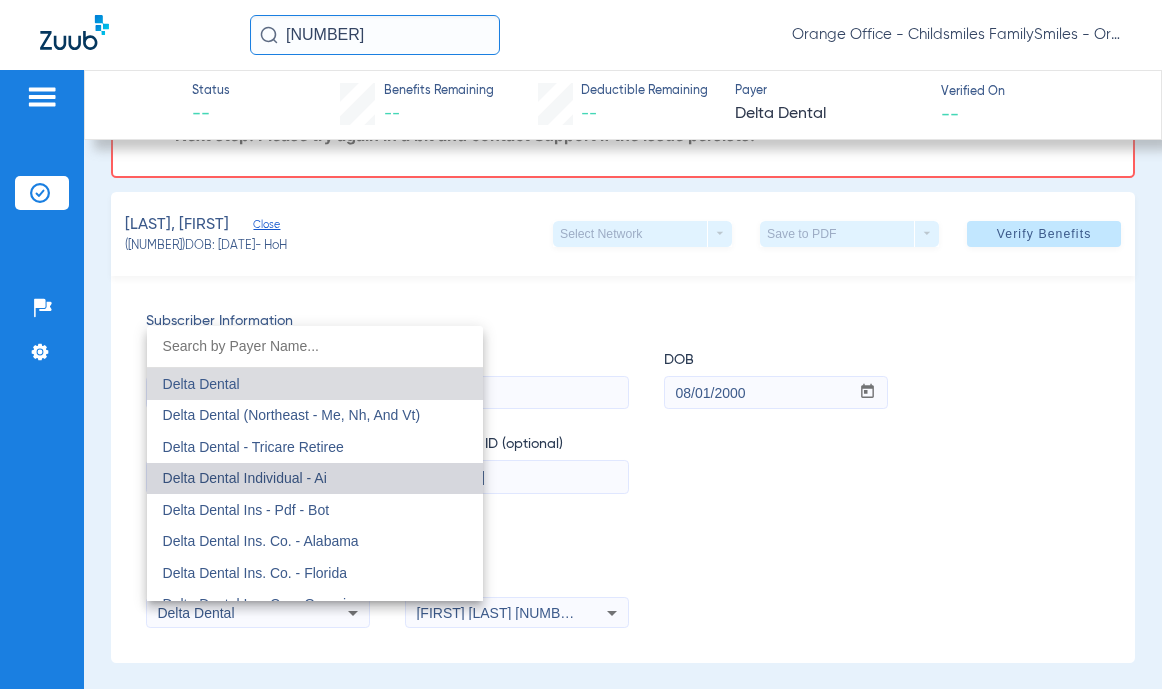 click on "Delta Dental Individual - Ai" at bounding box center (315, 479) 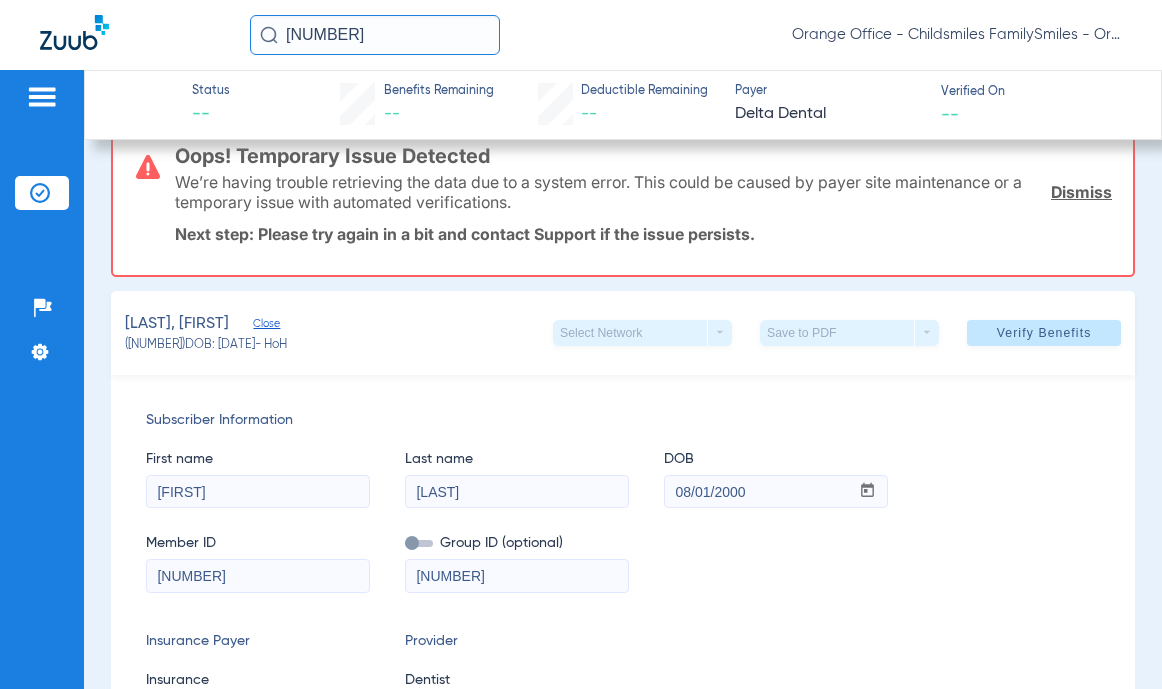 scroll, scrollTop: 200, scrollLeft: 0, axis: vertical 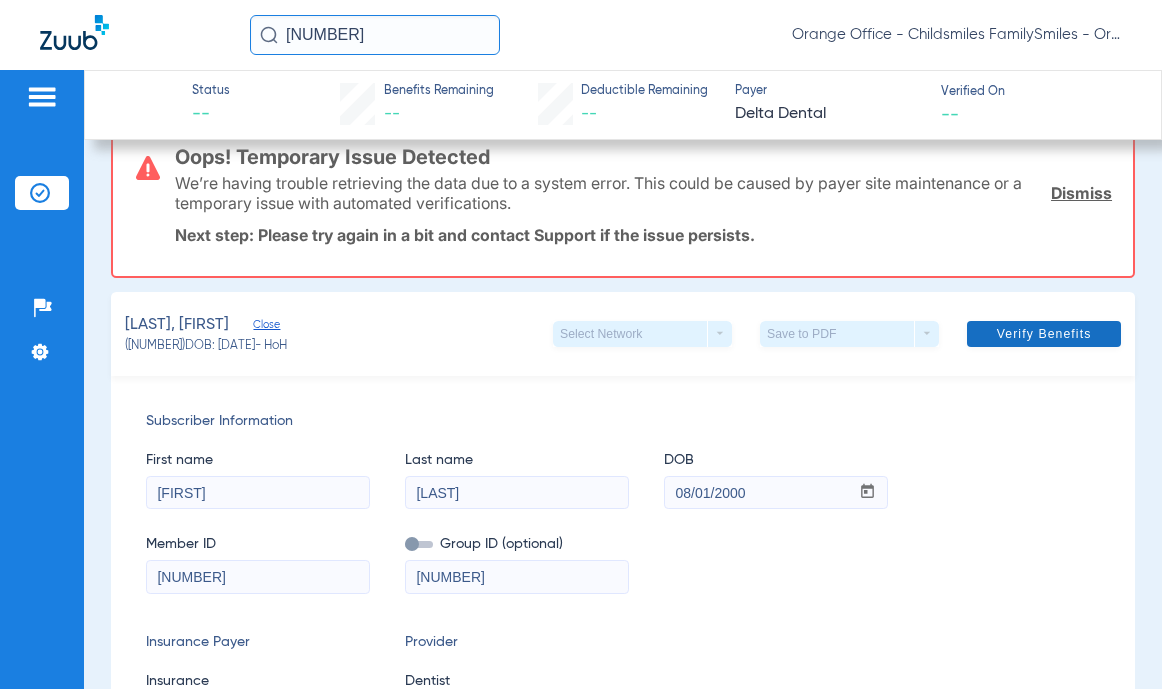 click on "Verify Benefits" 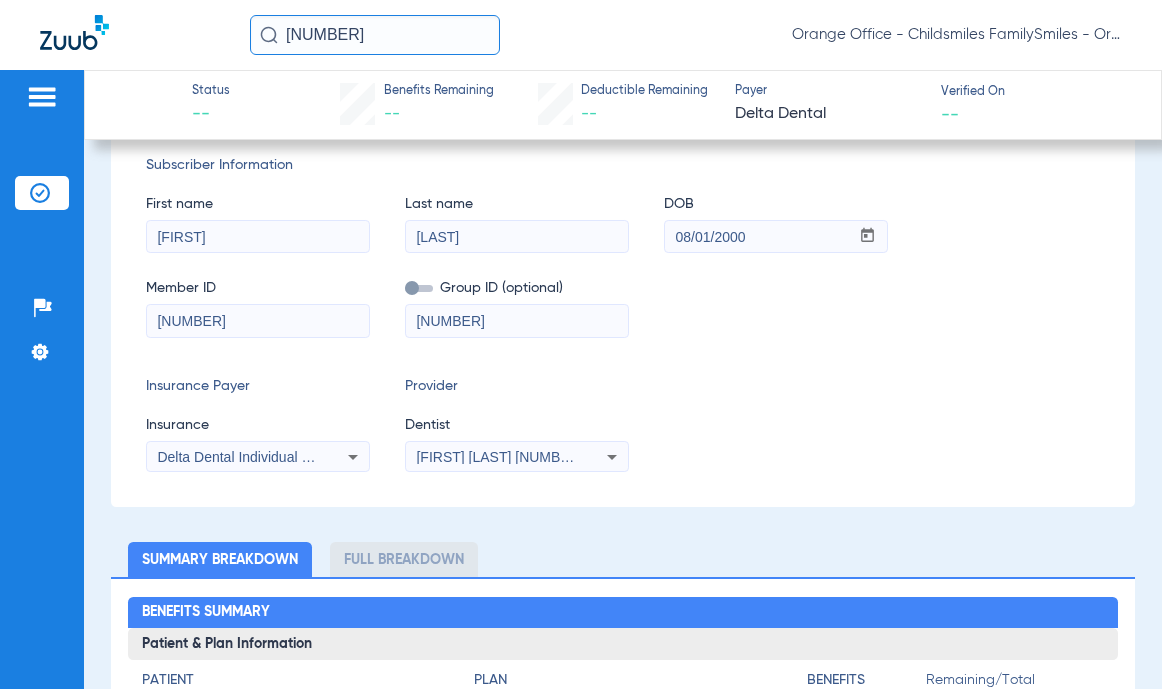 scroll, scrollTop: 600, scrollLeft: 0, axis: vertical 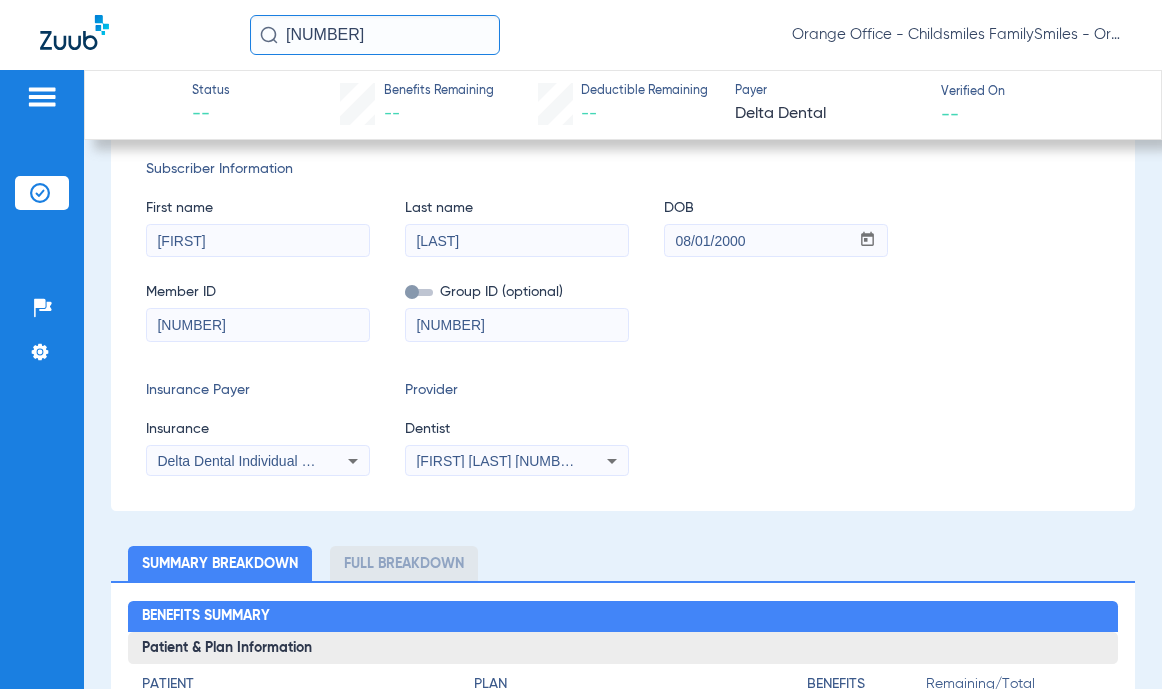 click on "Delta Dental Individual - Ai" at bounding box center [258, 461] 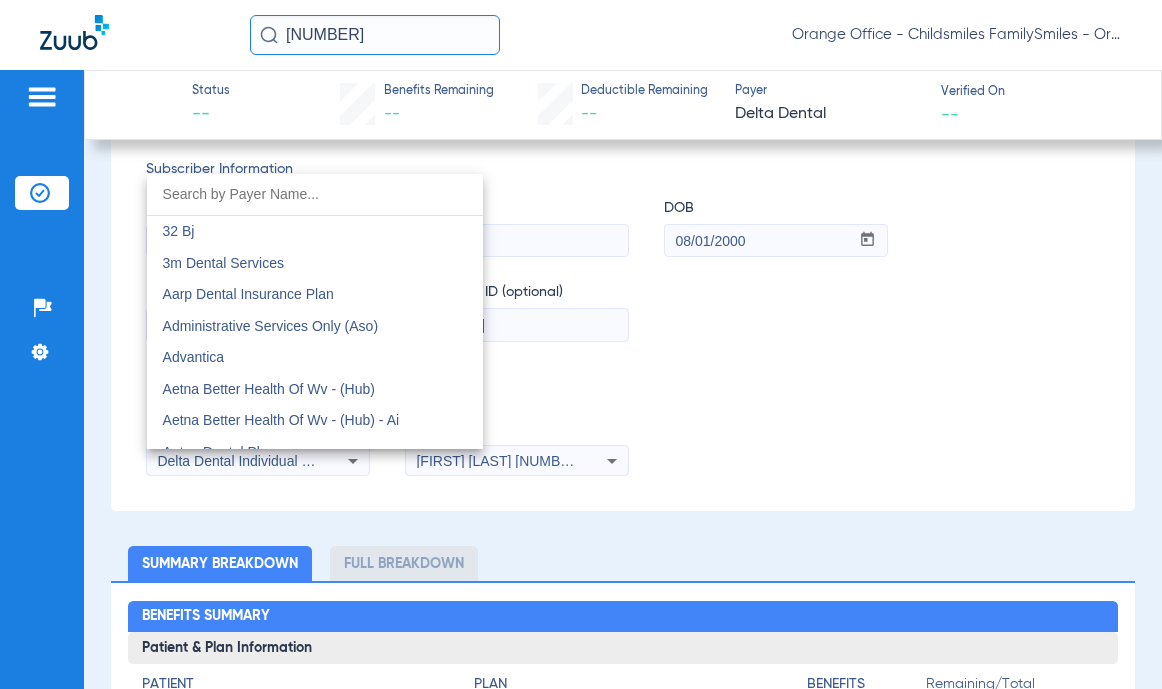 scroll, scrollTop: 3138, scrollLeft: 0, axis: vertical 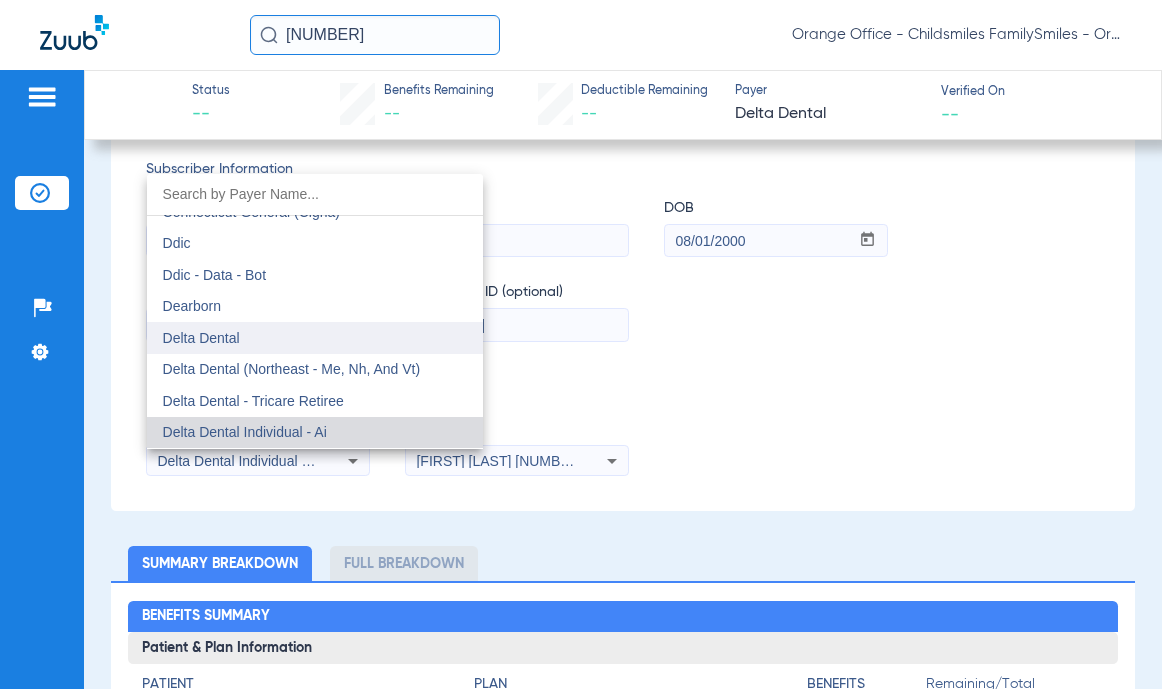 click on "Delta Dental" at bounding box center [315, 338] 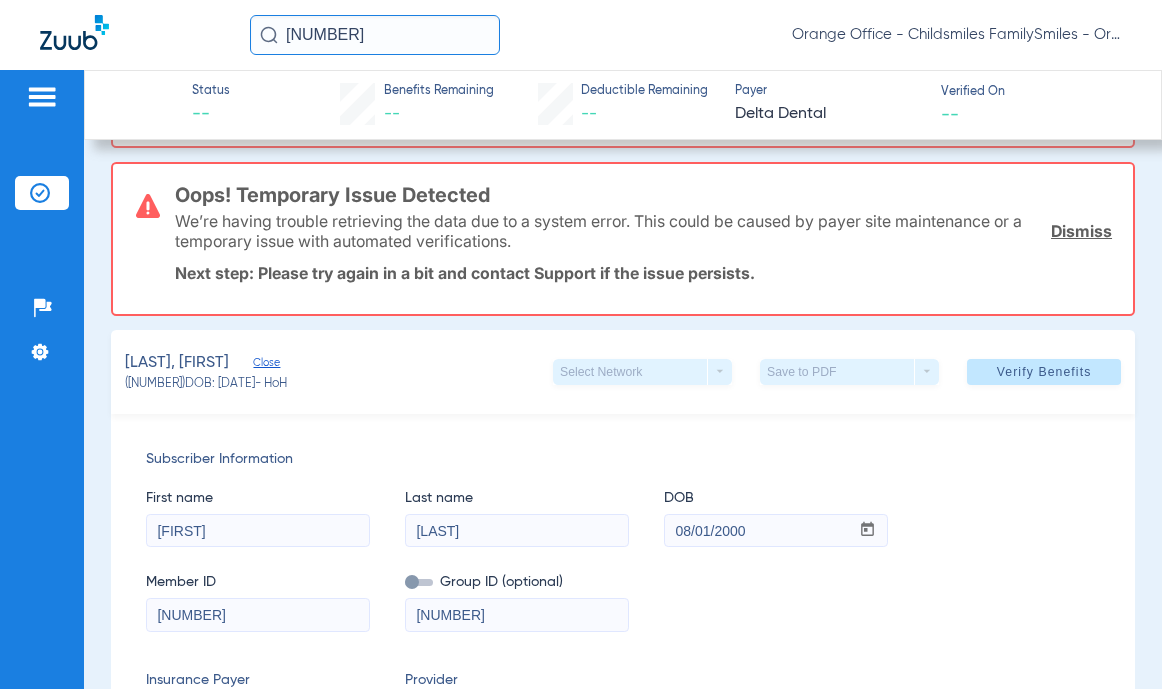 scroll, scrollTop: 300, scrollLeft: 0, axis: vertical 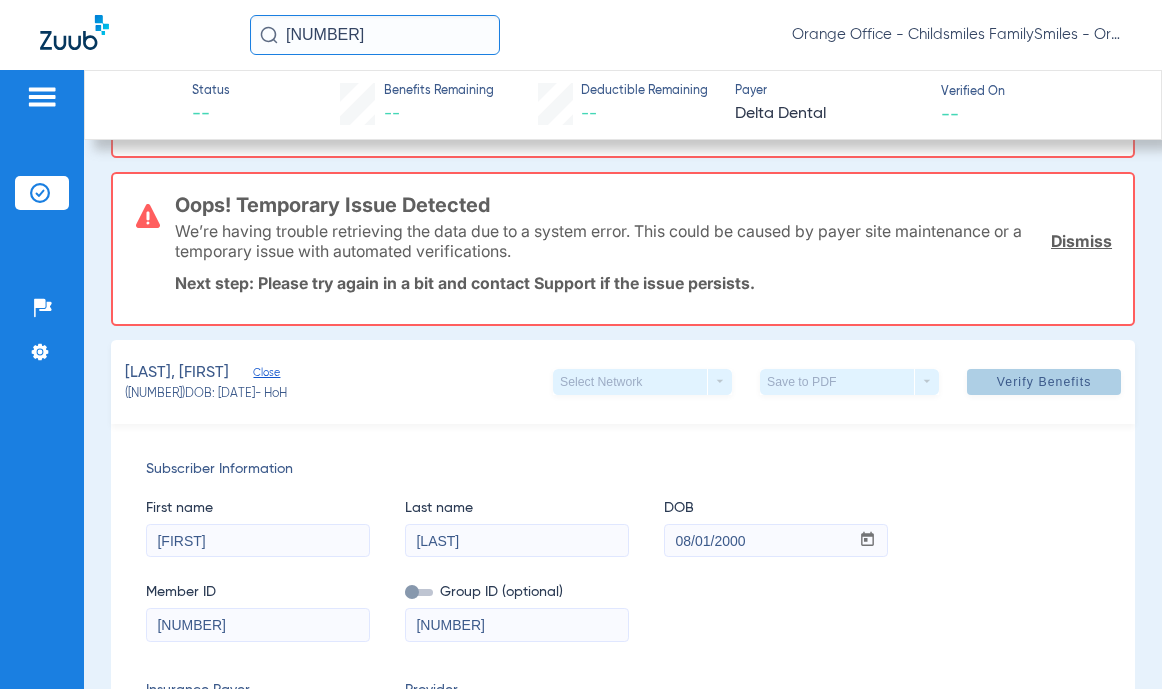 click on "Verify Benefits" 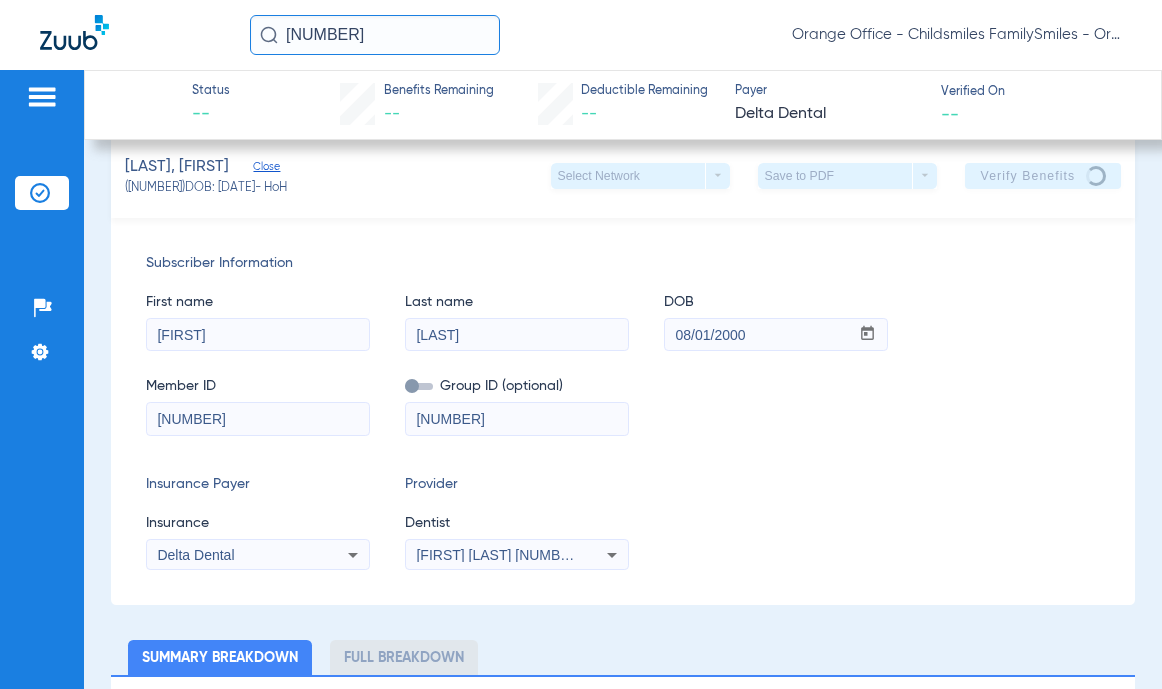 scroll, scrollTop: 0, scrollLeft: 0, axis: both 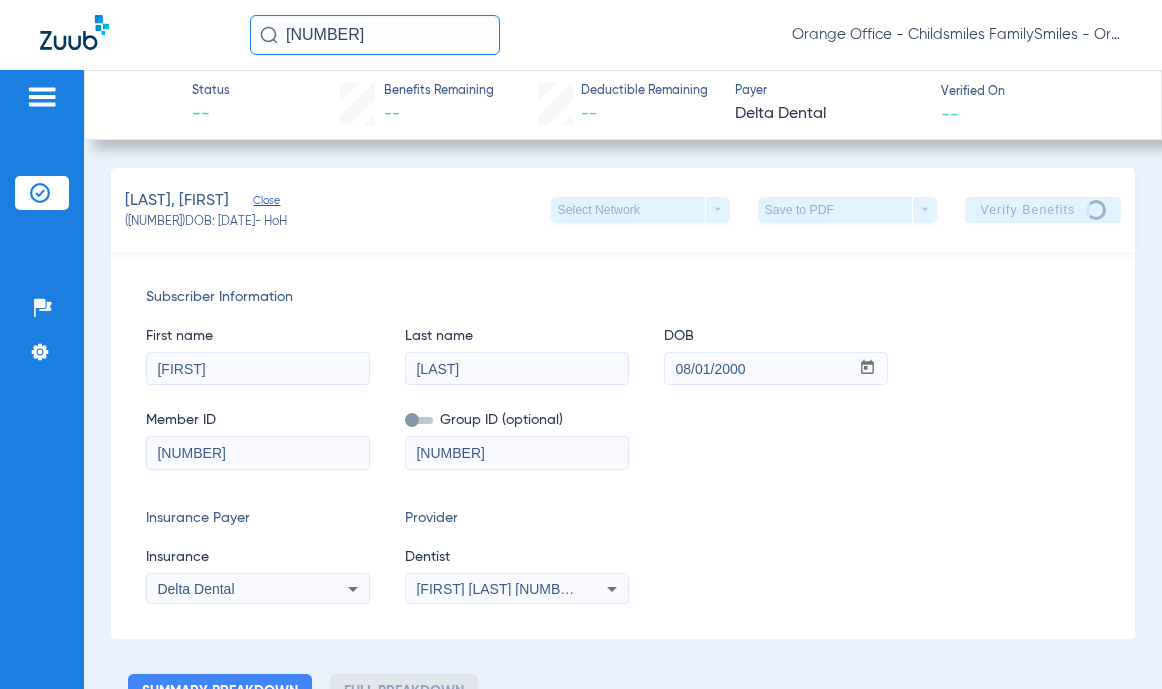 drag, startPoint x: 366, startPoint y: 29, endPoint x: 95, endPoint y: 0, distance: 272.54724 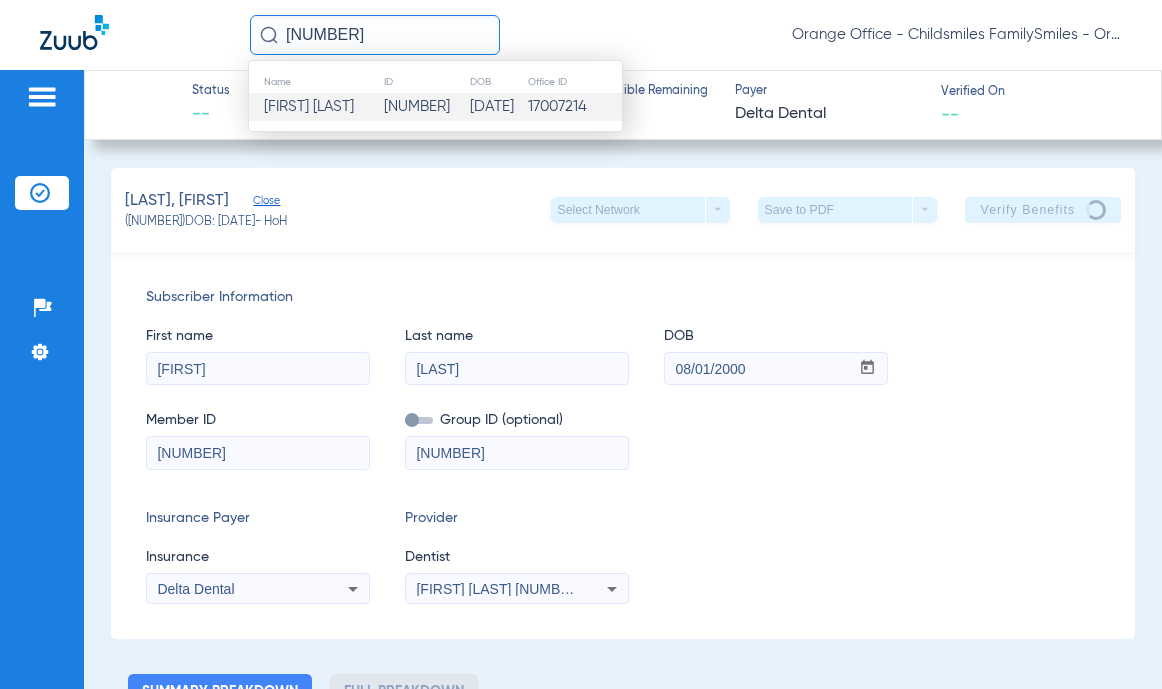 type on "2746354" 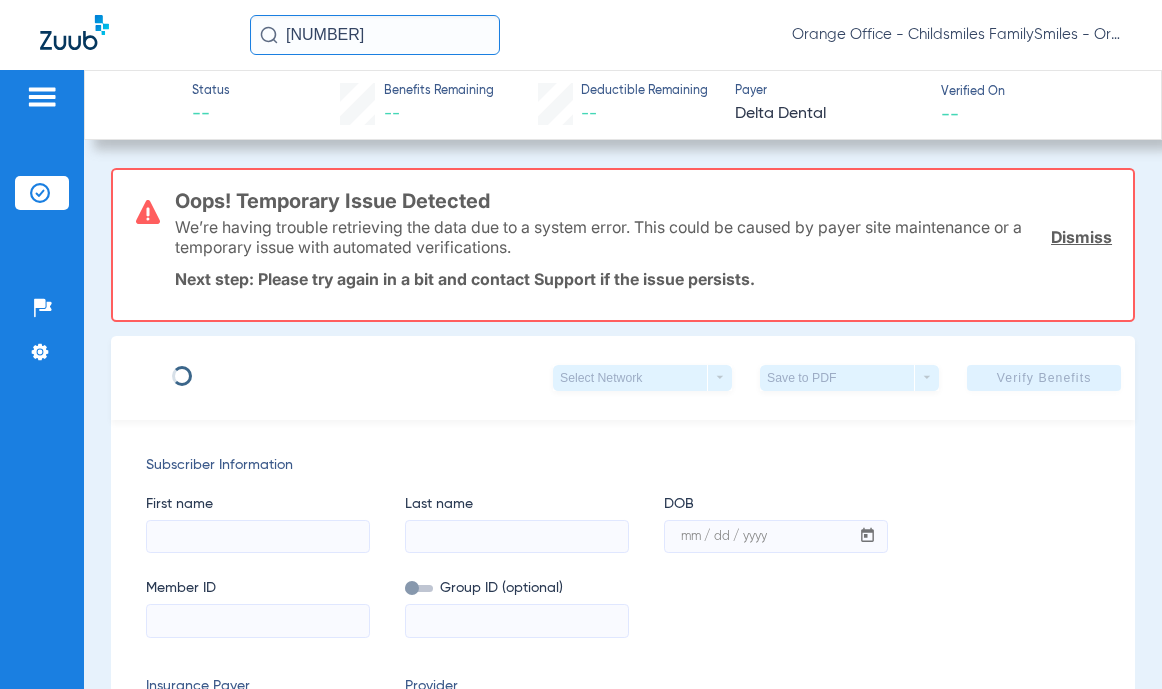 type on "CYNTHIA" 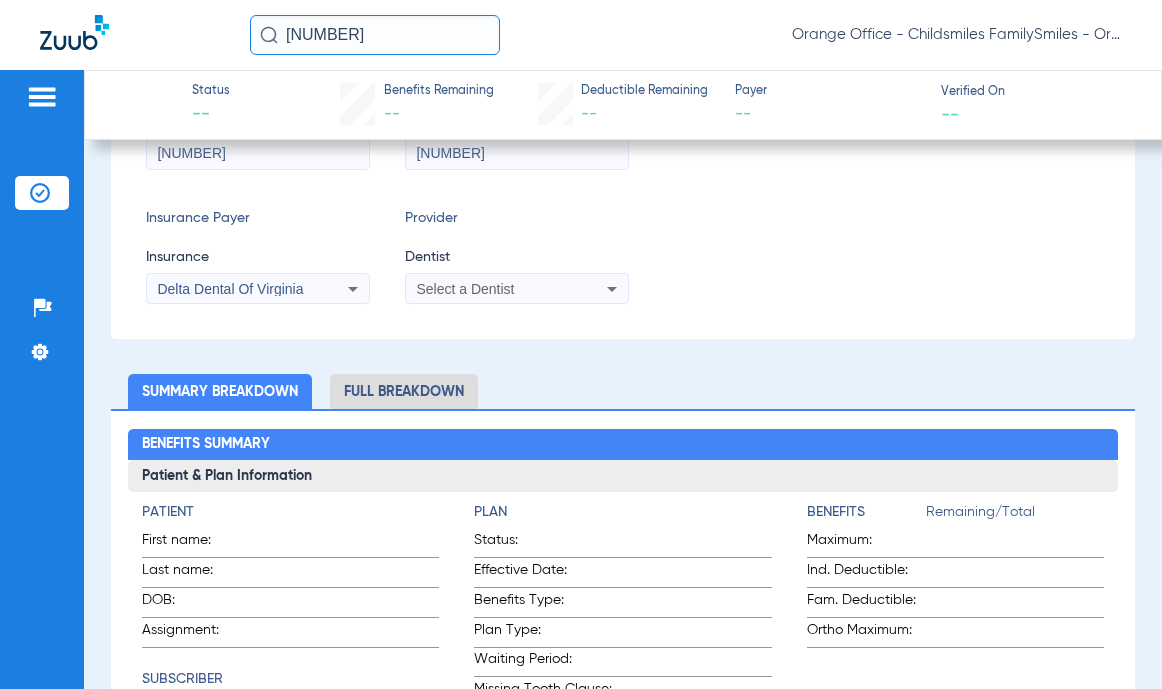 scroll, scrollTop: 100, scrollLeft: 0, axis: vertical 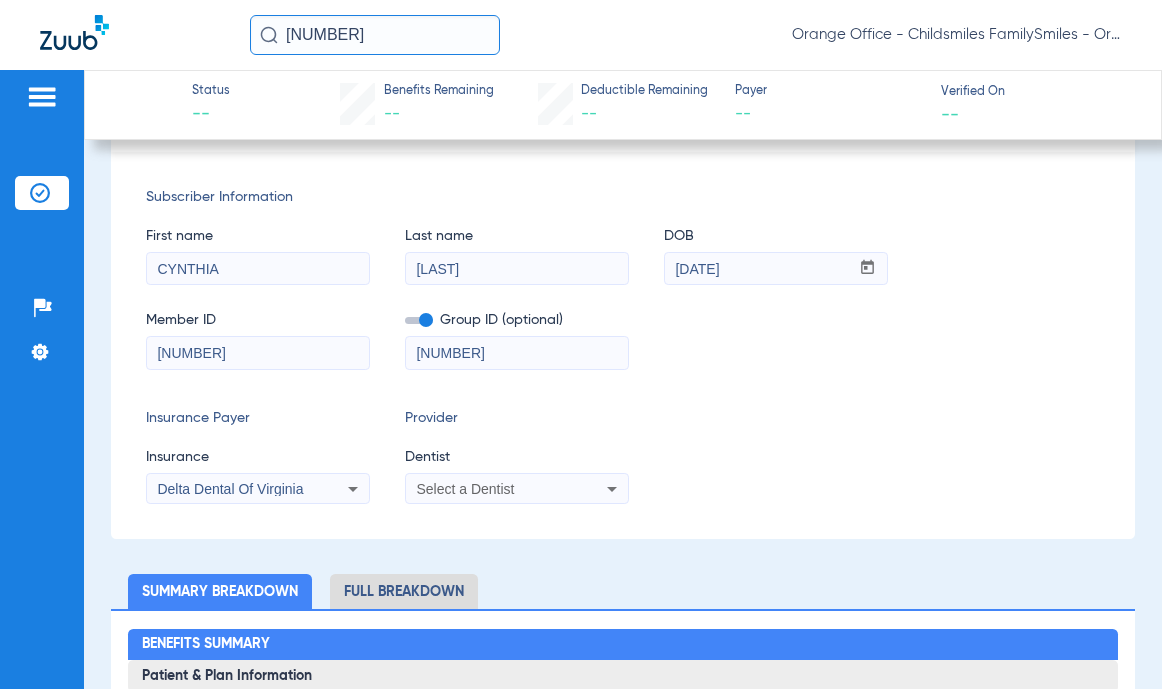 click on "Select a Dentist" at bounding box center (496, 489) 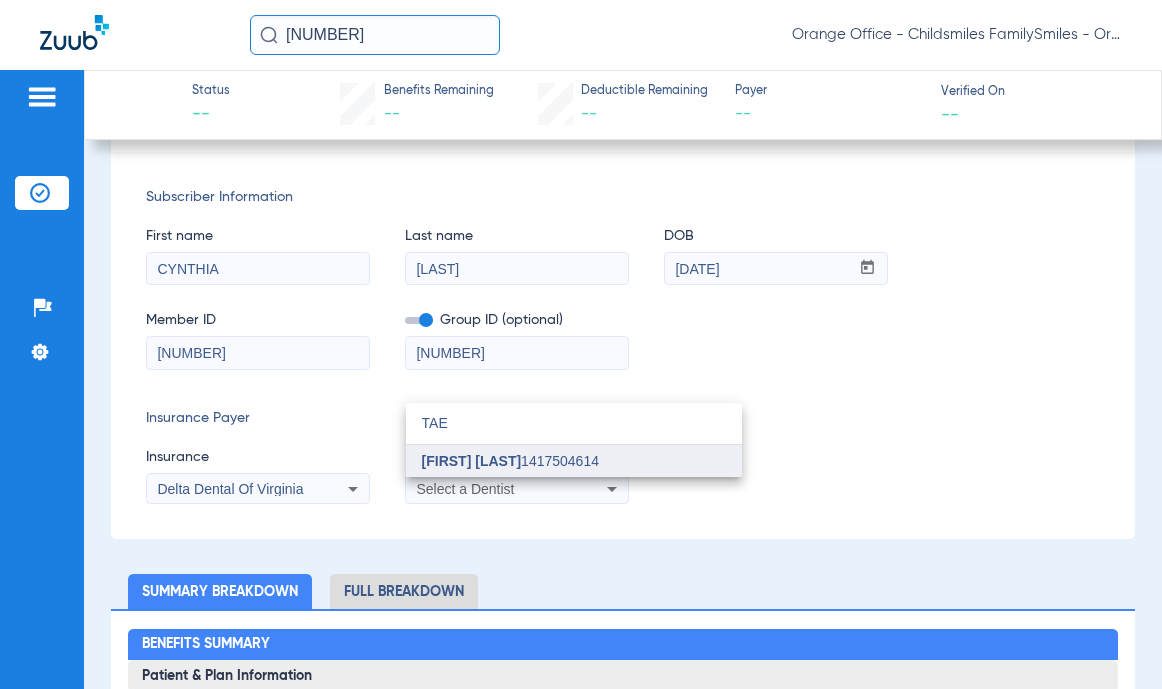 type on "TAE" 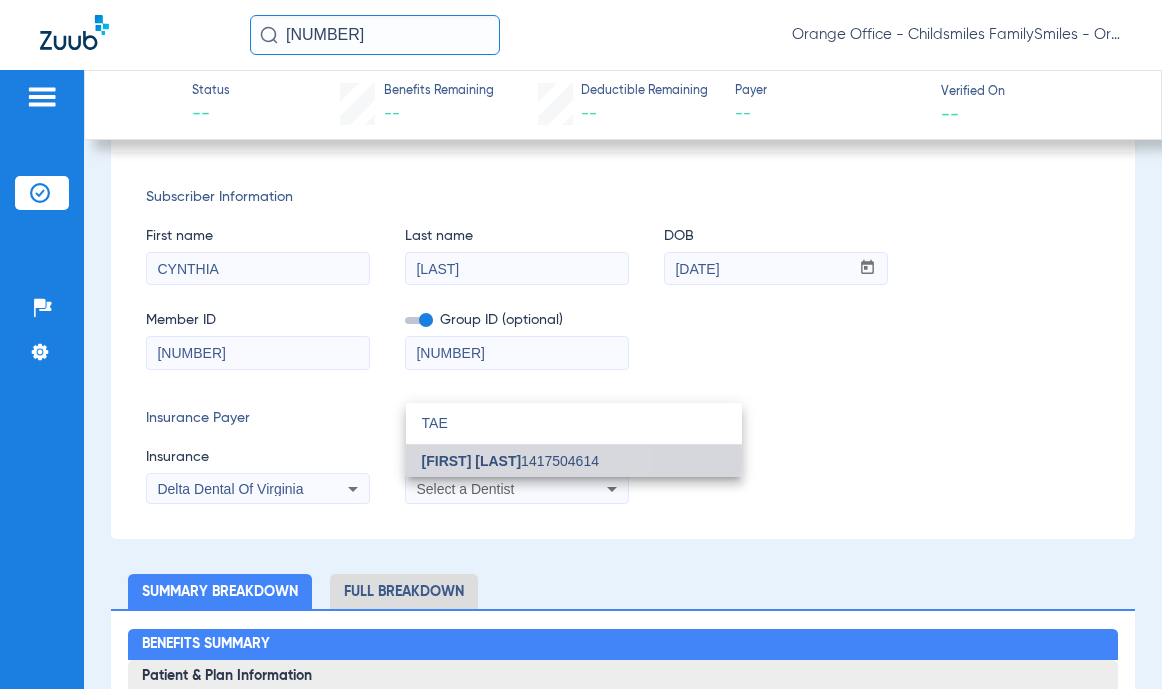 click on "Tae Kim" at bounding box center [472, 461] 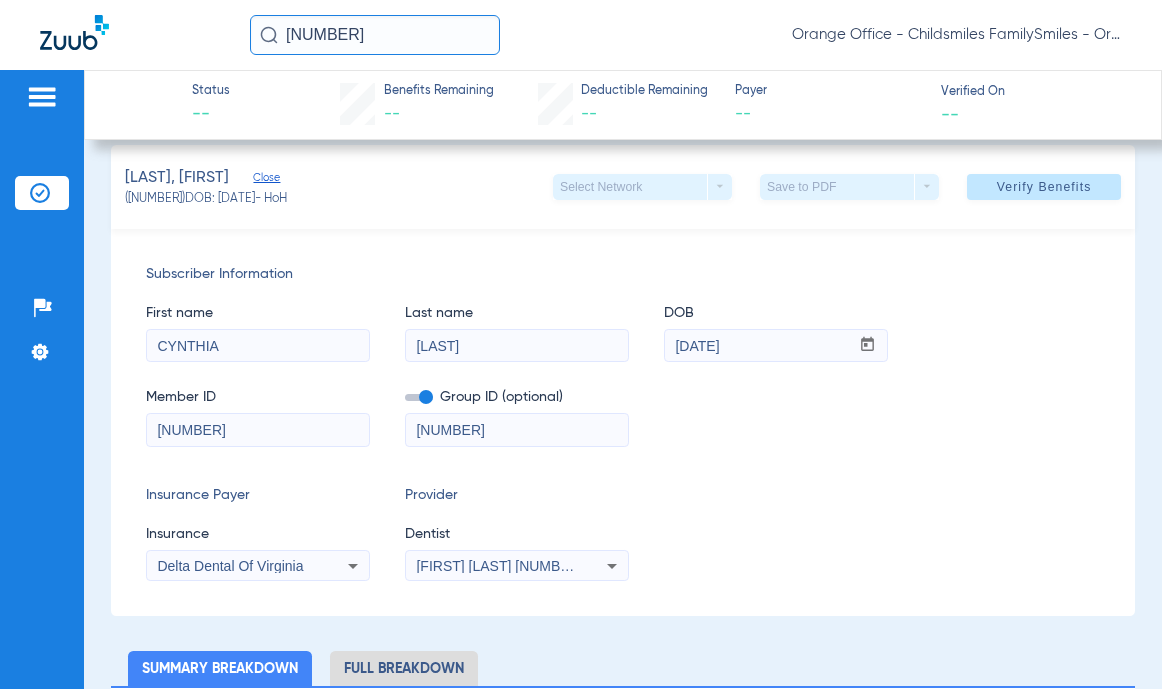 scroll, scrollTop: 0, scrollLeft: 0, axis: both 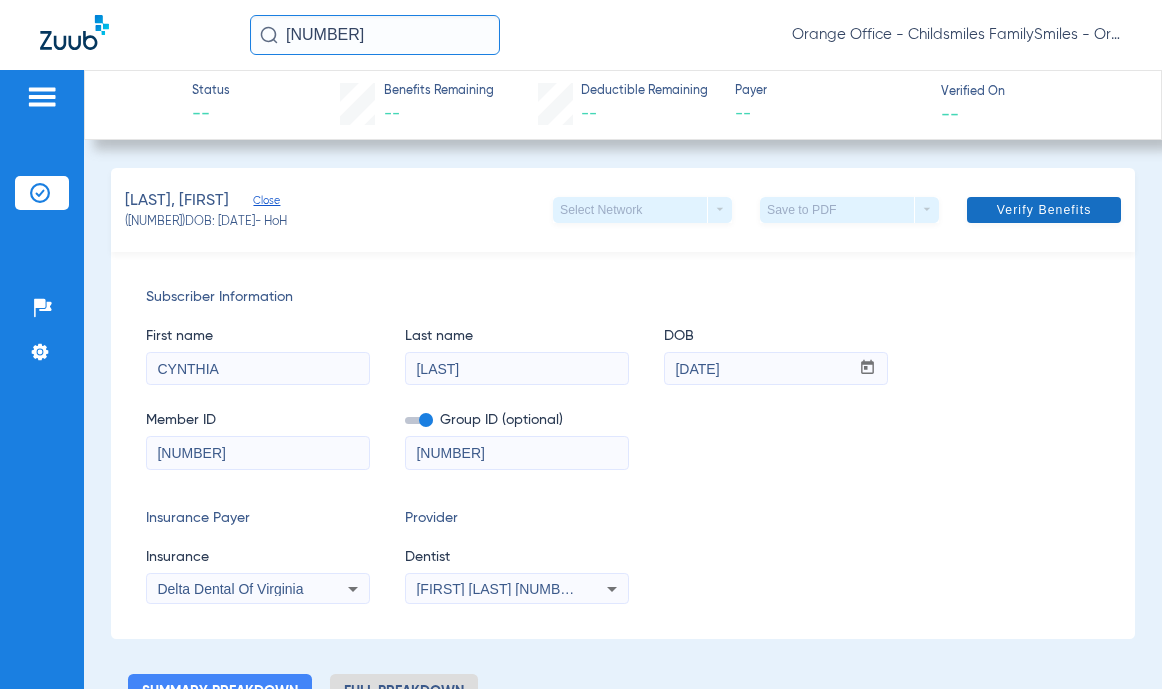 click 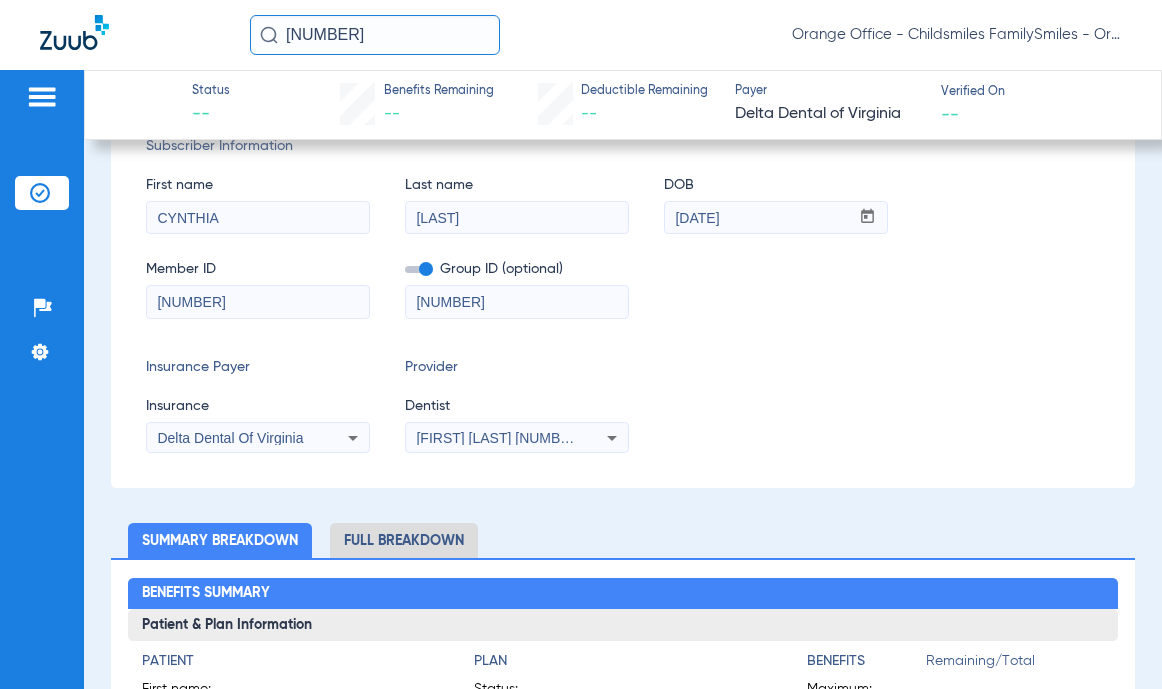scroll, scrollTop: 300, scrollLeft: 0, axis: vertical 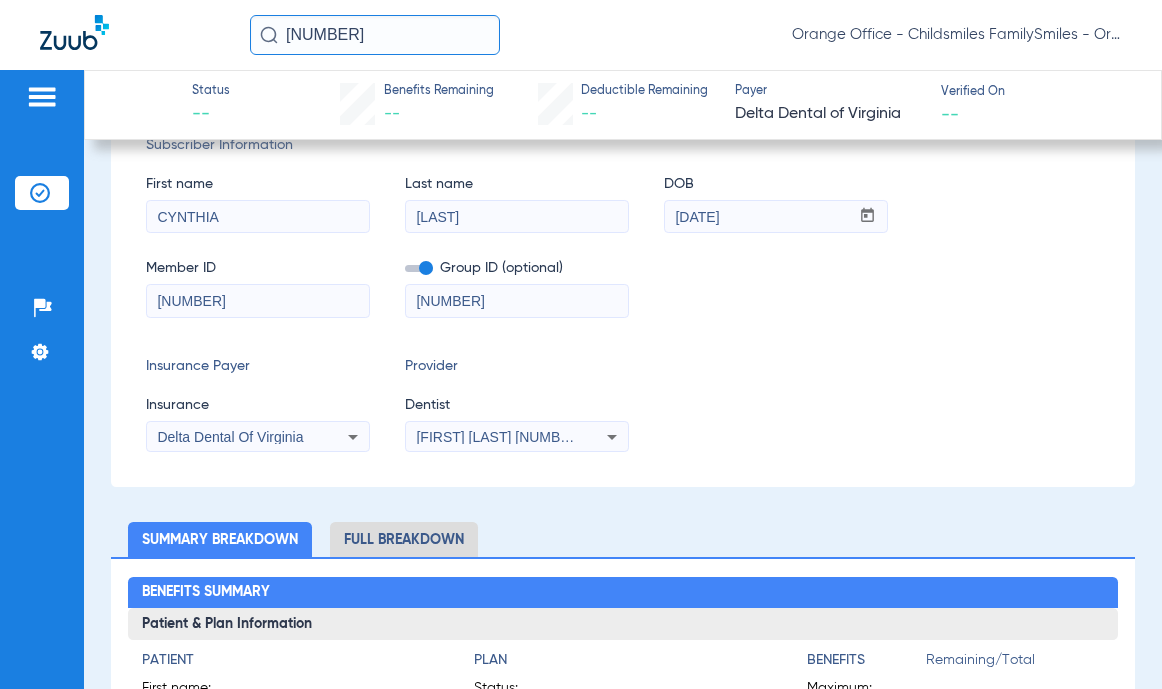 drag, startPoint x: 599, startPoint y: 303, endPoint x: 510, endPoint y: 316, distance: 89.94443 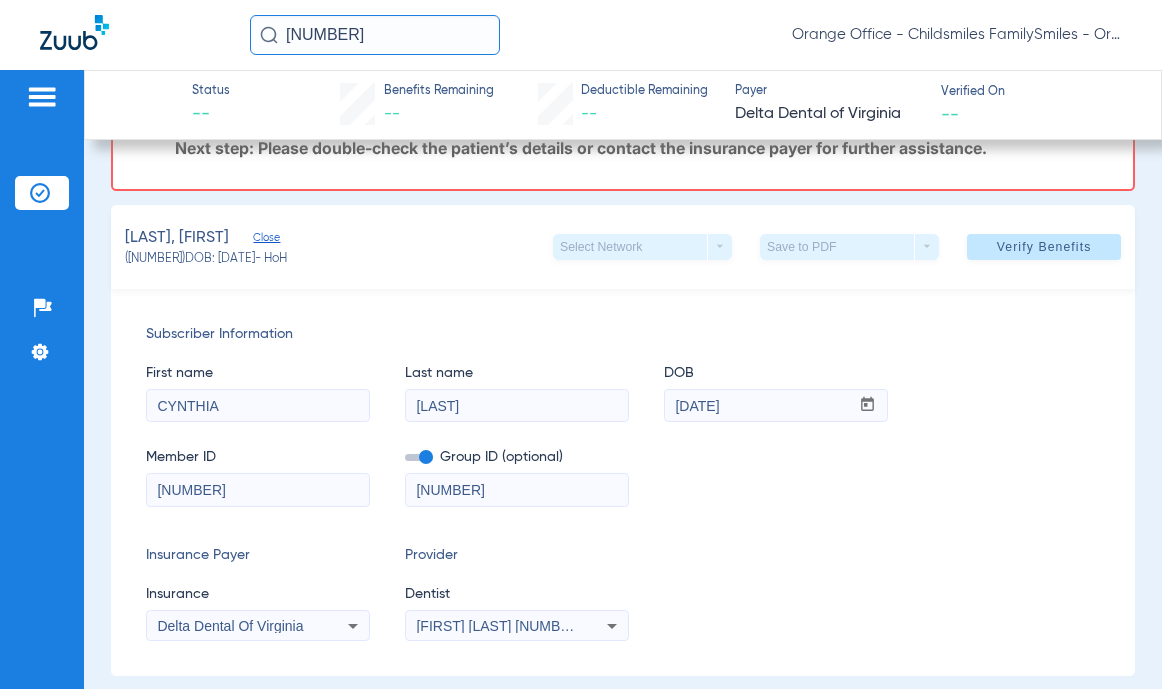 scroll, scrollTop: 100, scrollLeft: 0, axis: vertical 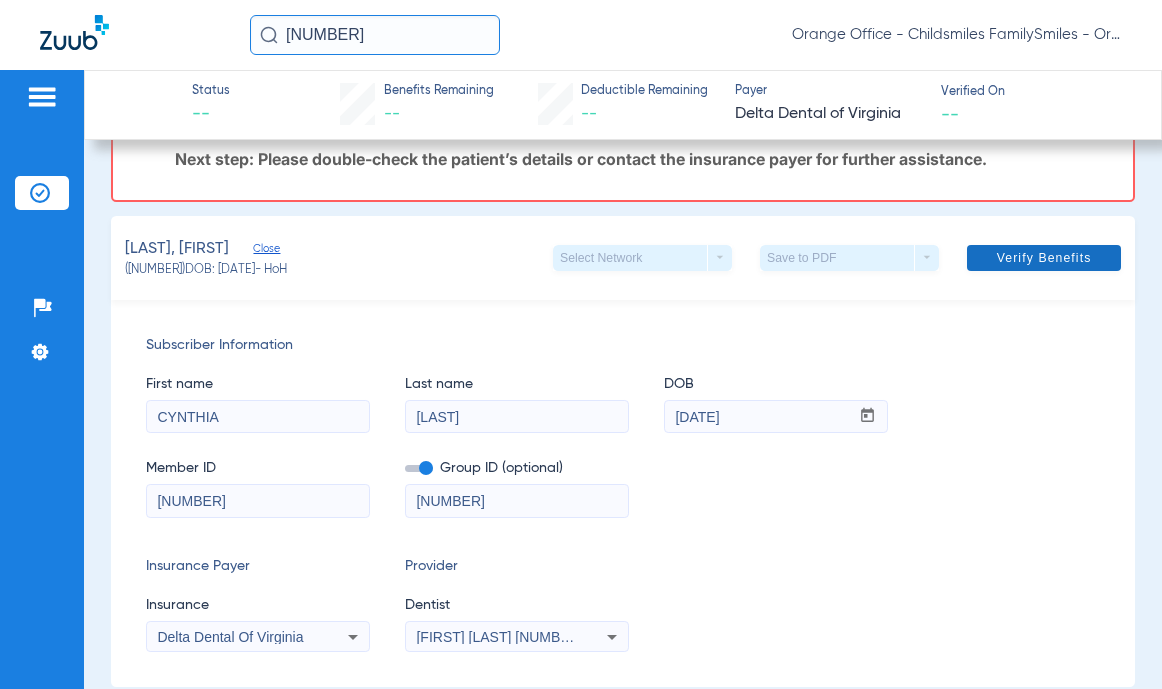 click 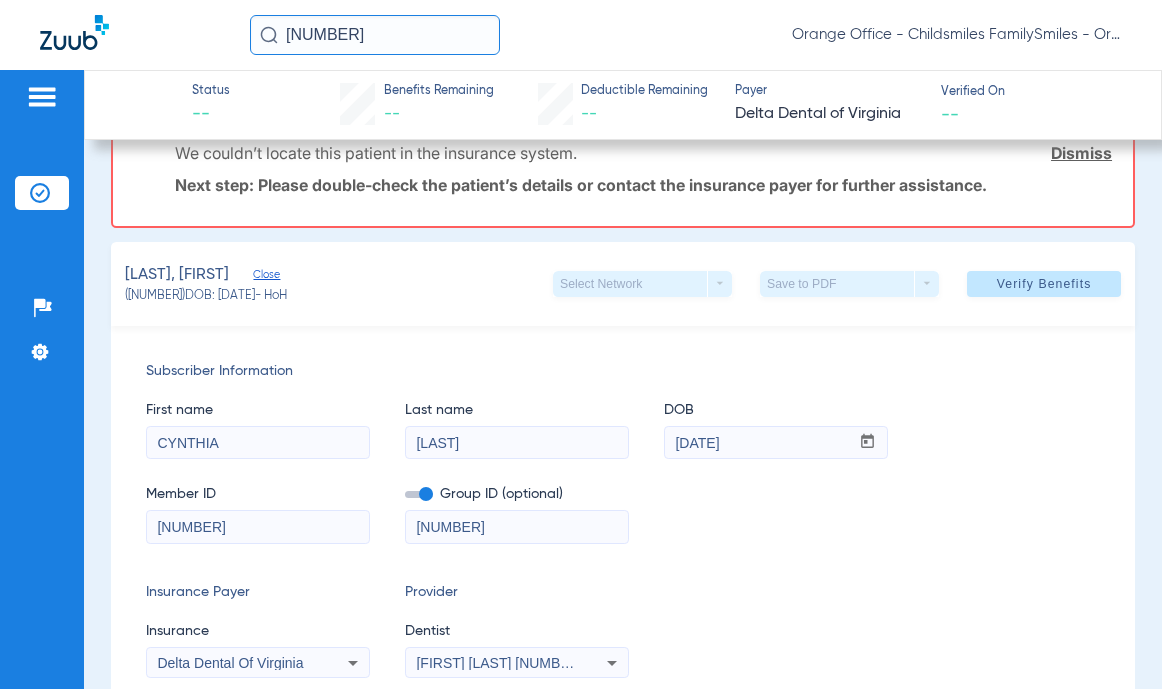 scroll, scrollTop: 200, scrollLeft: 0, axis: vertical 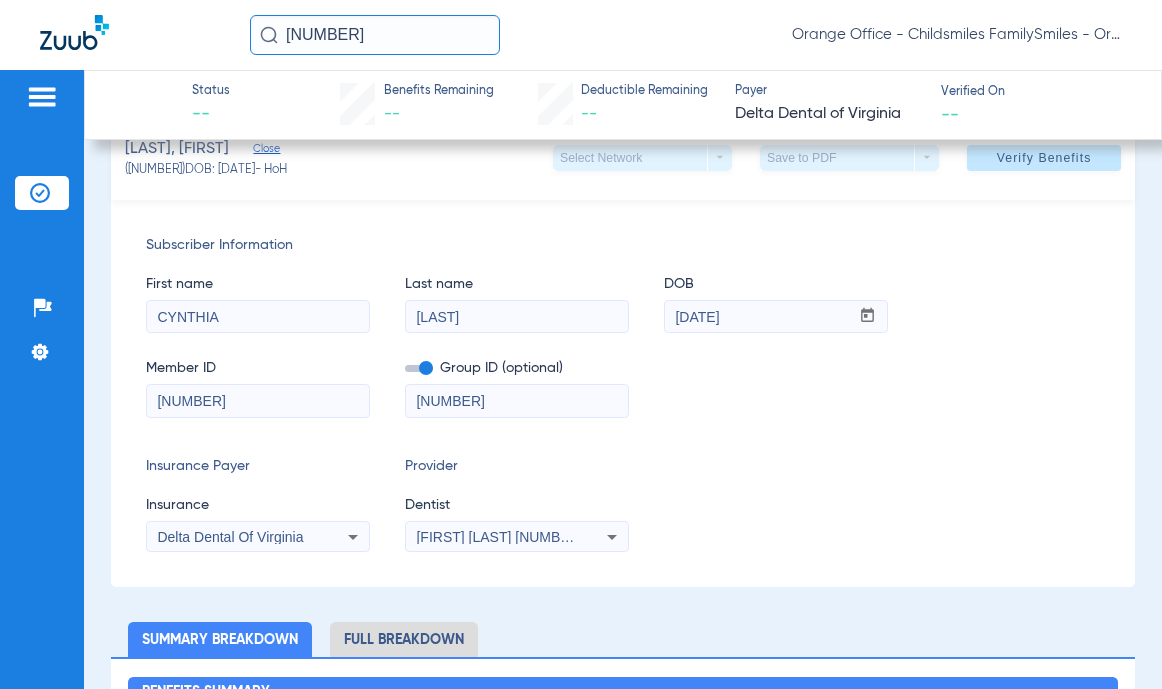 click on "61310" at bounding box center (517, 401) 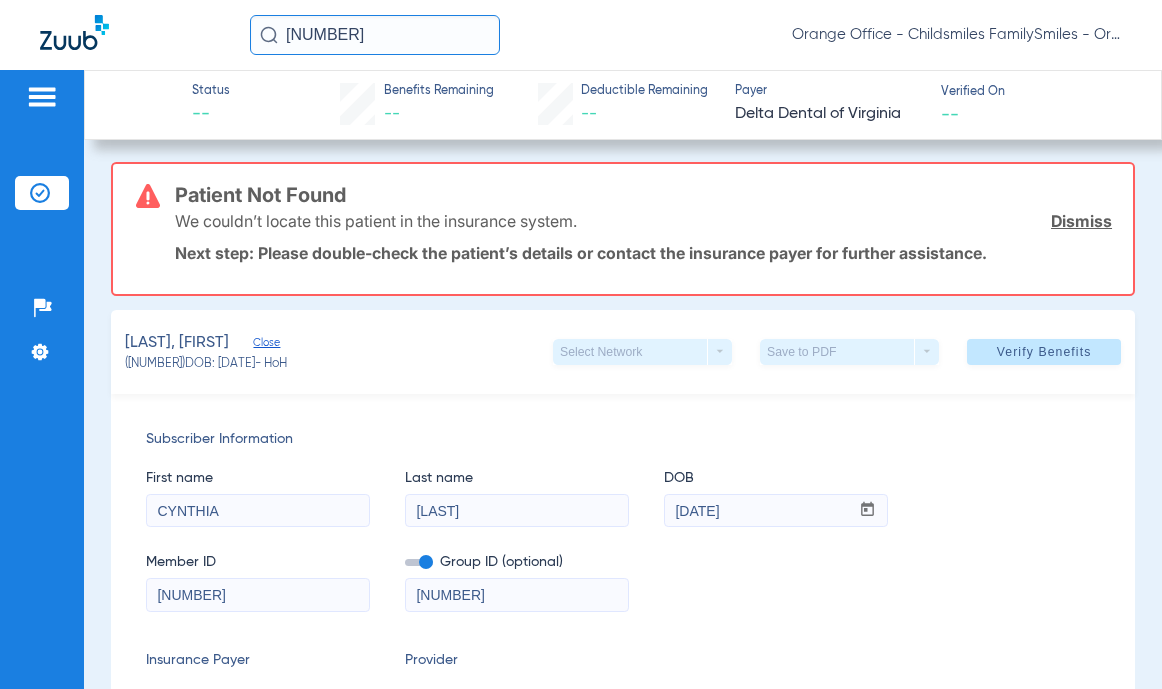 scroll, scrollTop: 0, scrollLeft: 0, axis: both 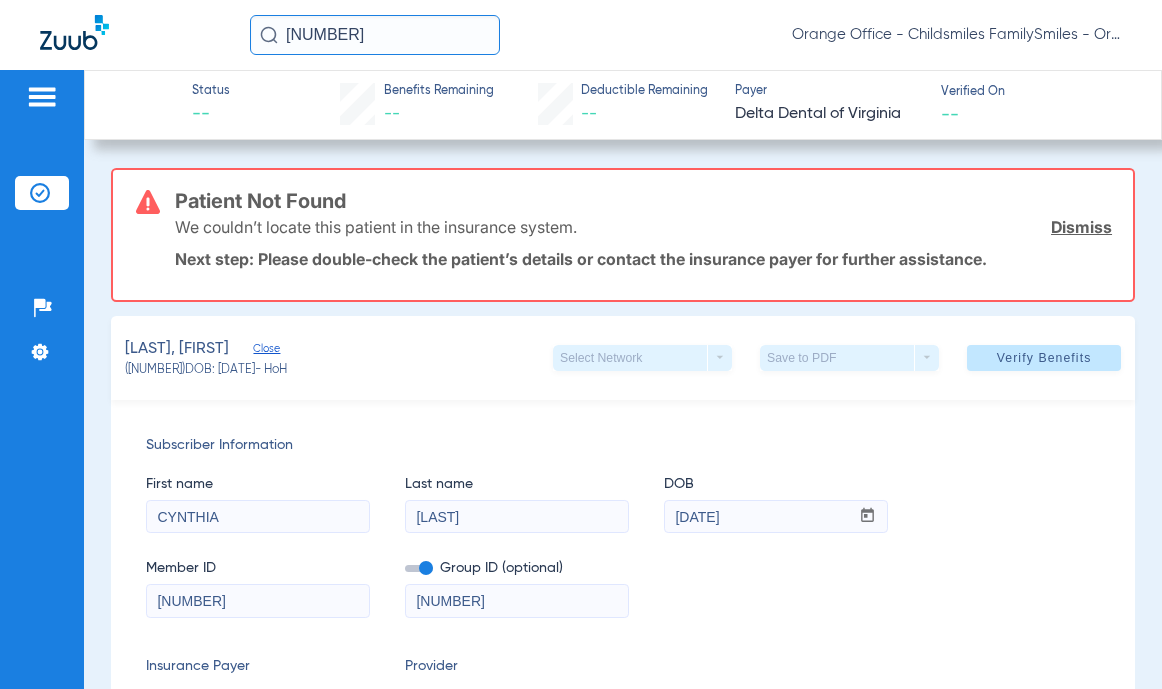 click on "Verify Benefits" 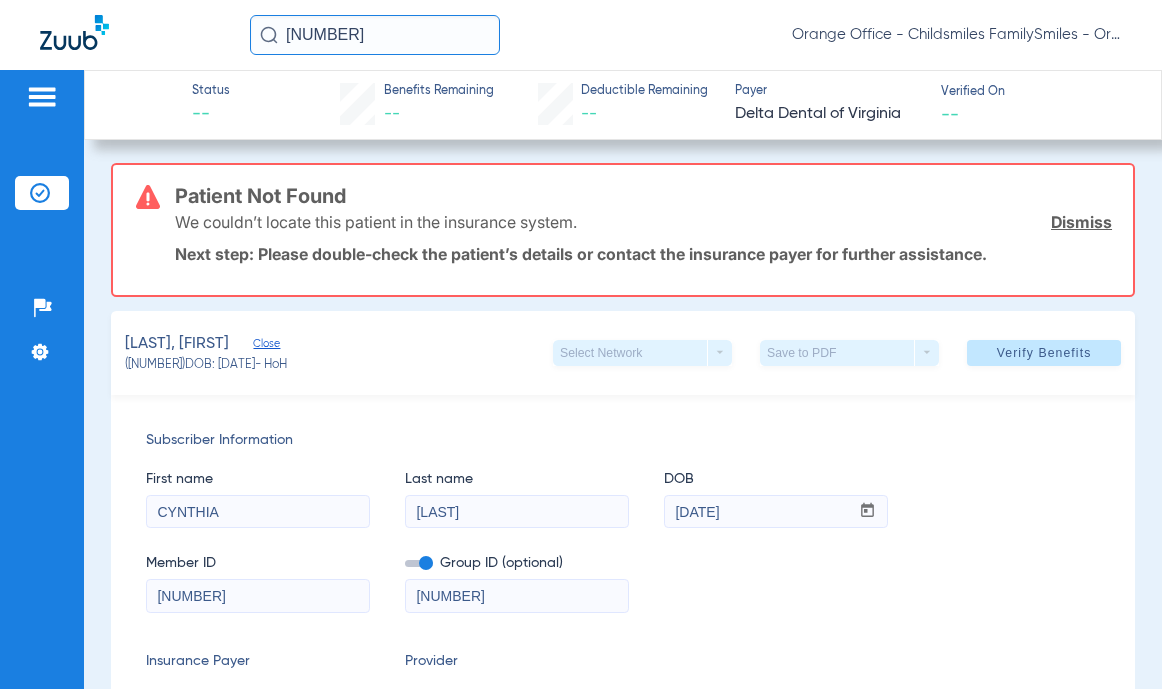 scroll, scrollTop: 0, scrollLeft: 0, axis: both 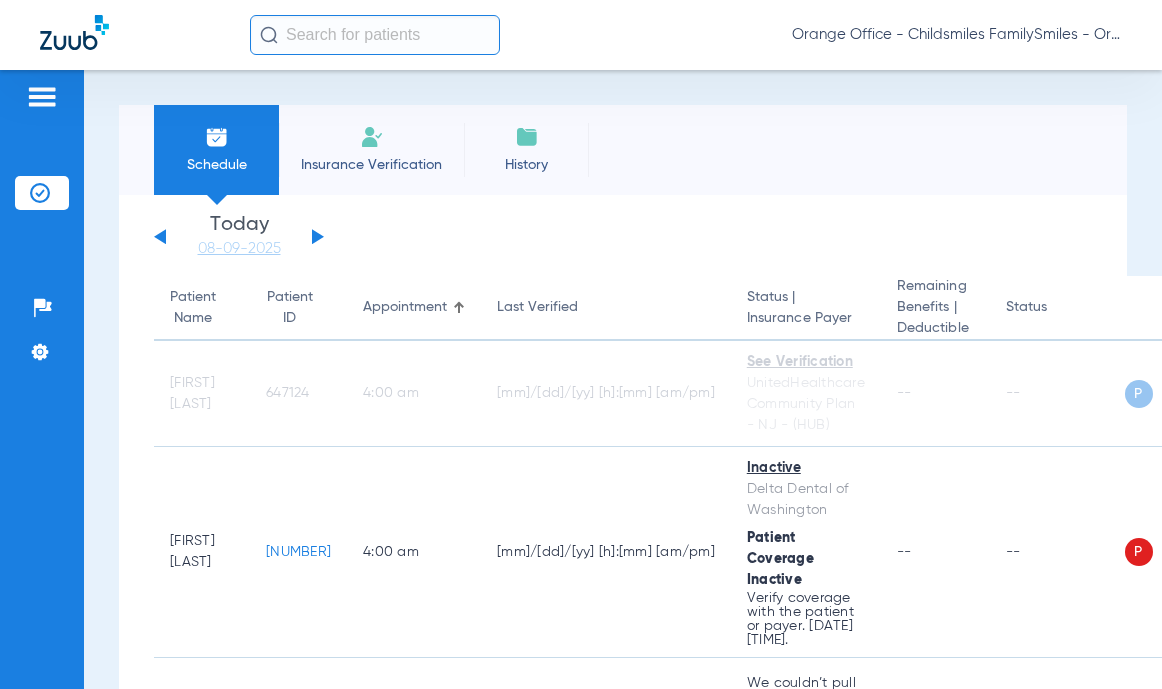 click 